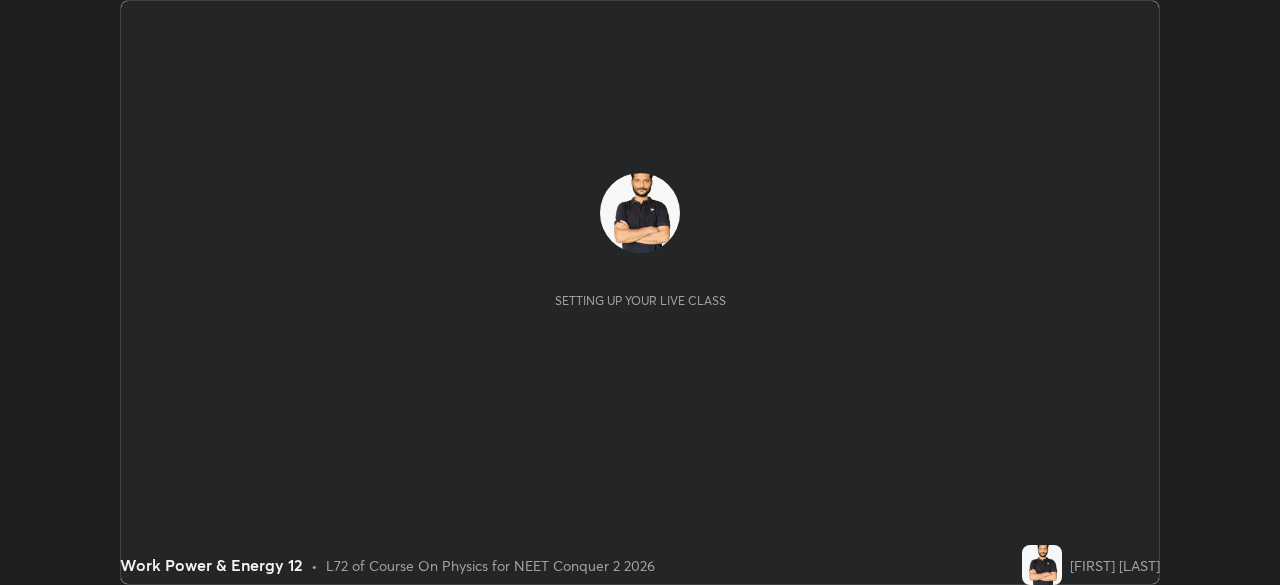 scroll, scrollTop: 0, scrollLeft: 0, axis: both 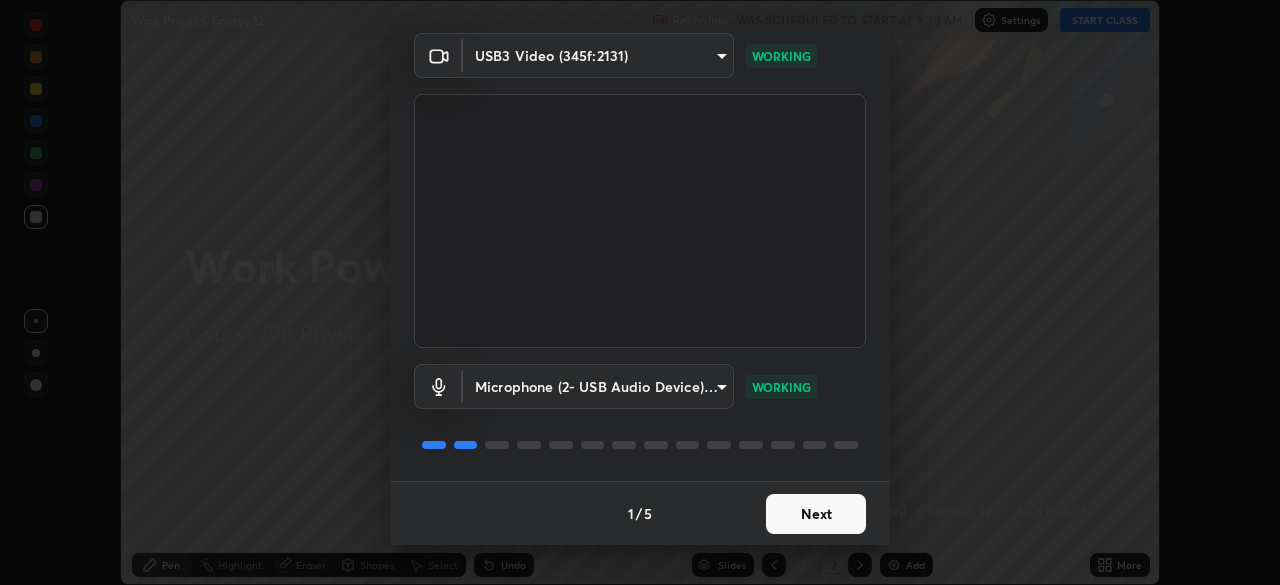click on "Next" at bounding box center (816, 514) 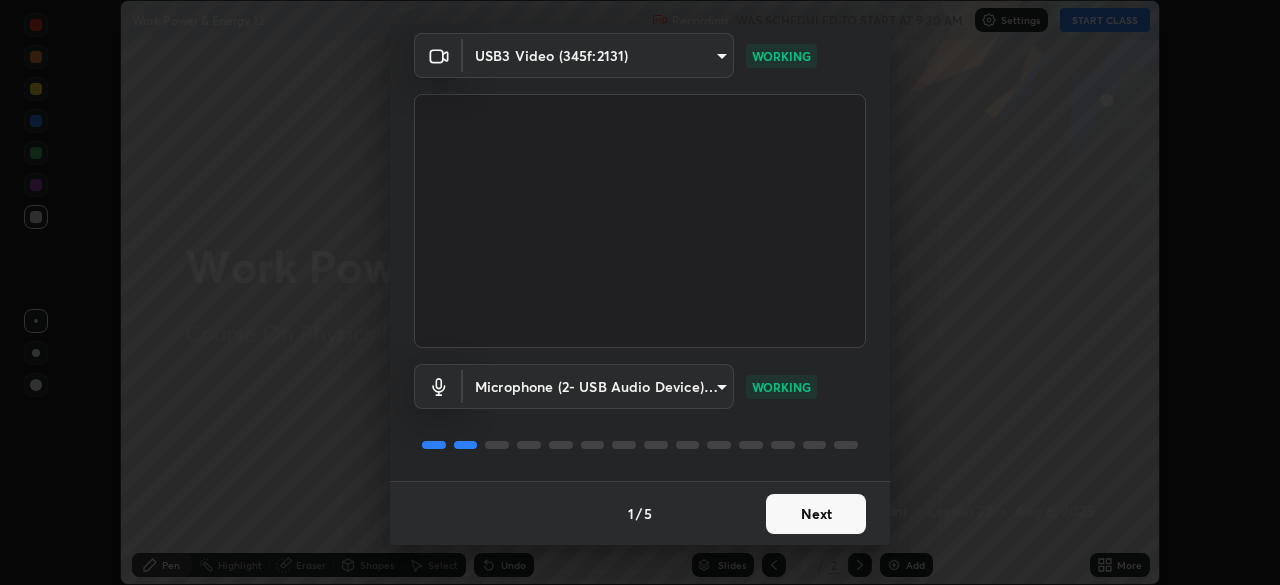 scroll, scrollTop: 0, scrollLeft: 0, axis: both 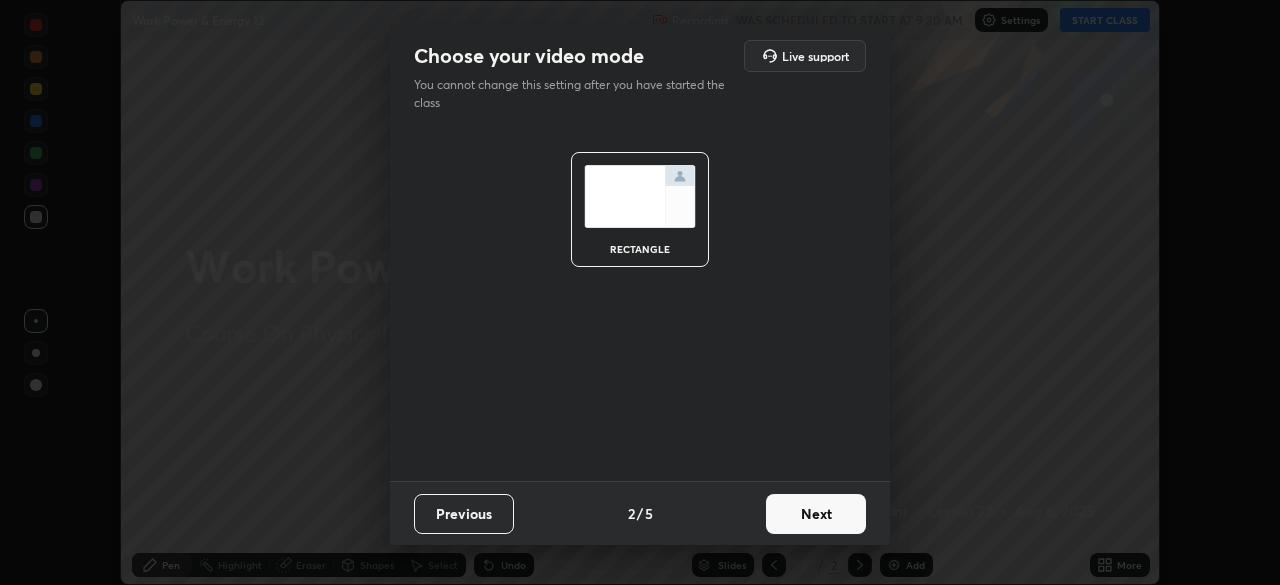 click on "Next" at bounding box center [816, 514] 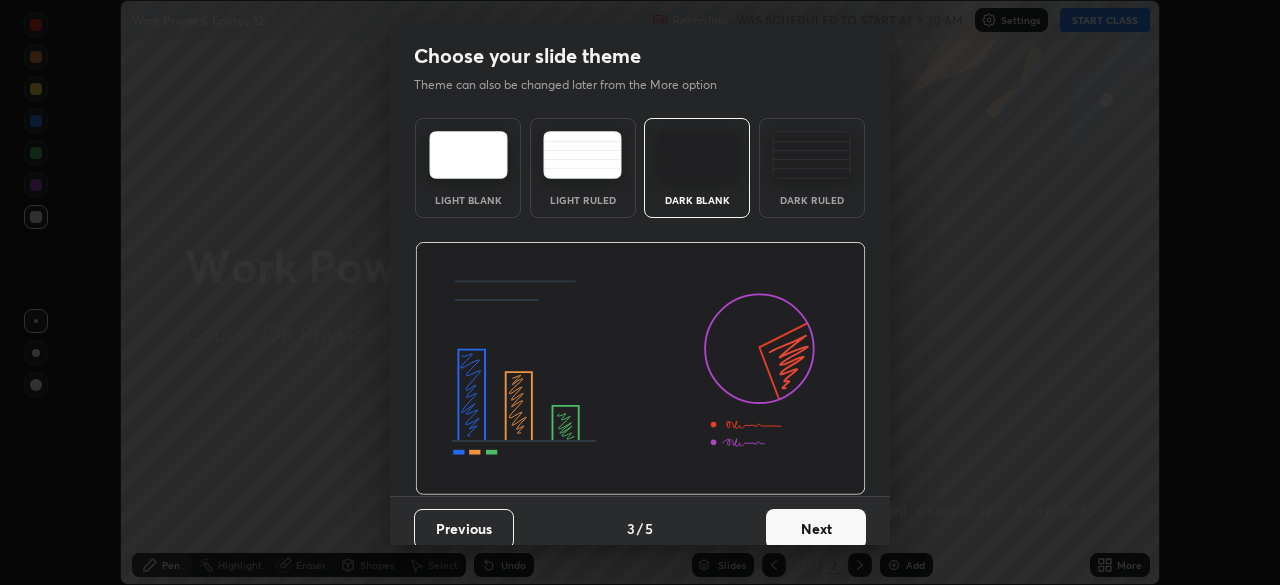 click on "Next" at bounding box center [816, 529] 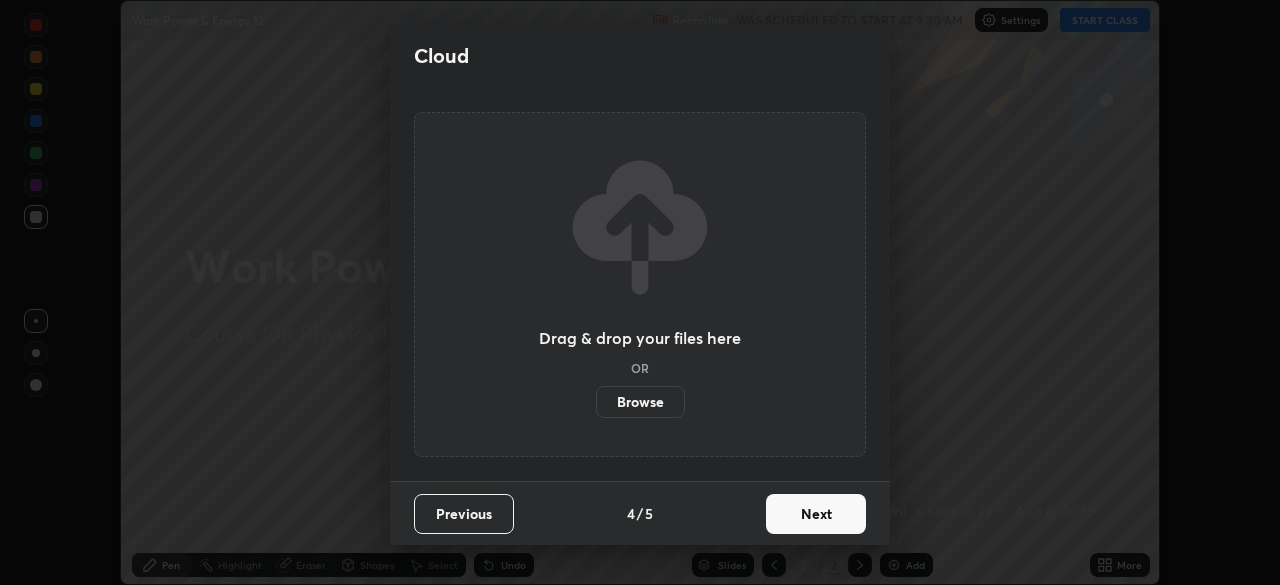 click on "Browse" at bounding box center (640, 402) 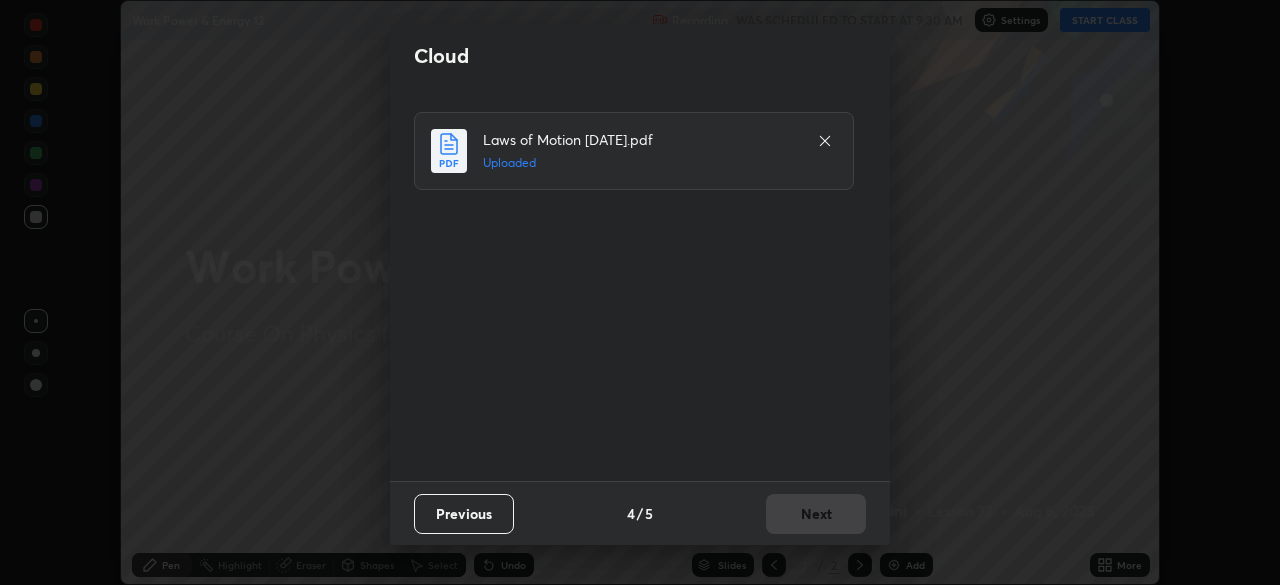 click on "Next" at bounding box center [816, 514] 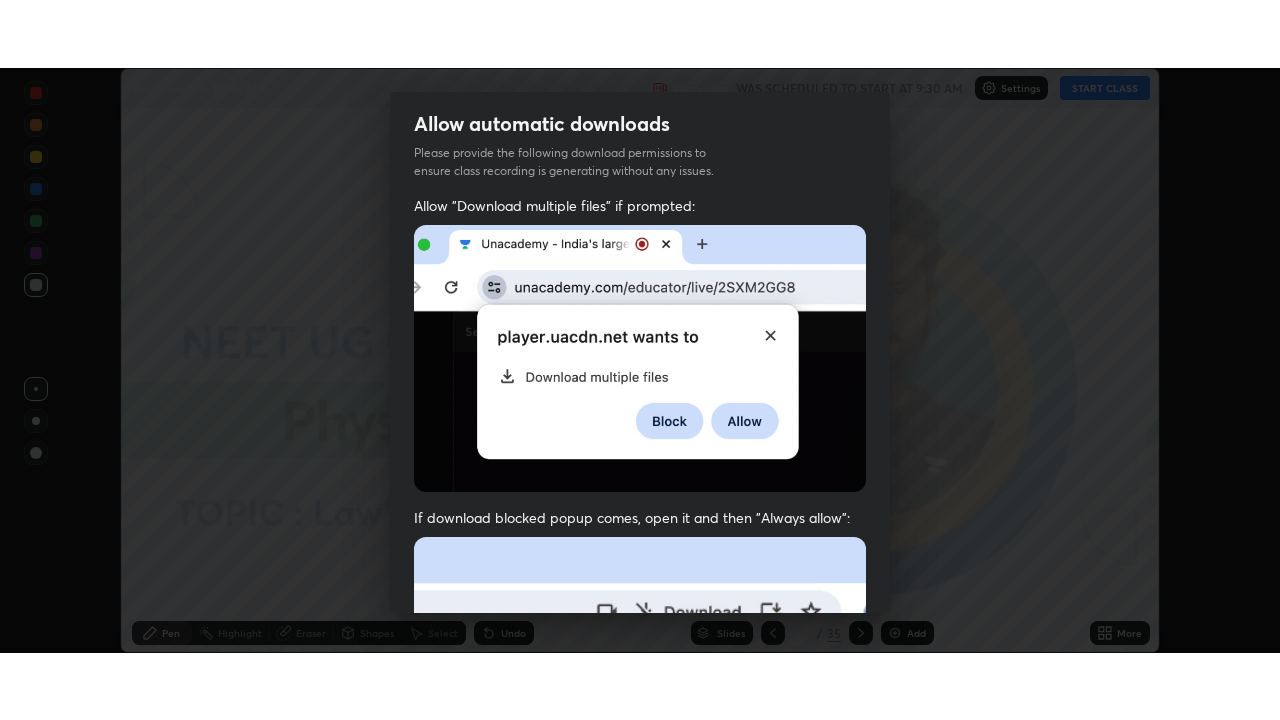scroll, scrollTop: 479, scrollLeft: 0, axis: vertical 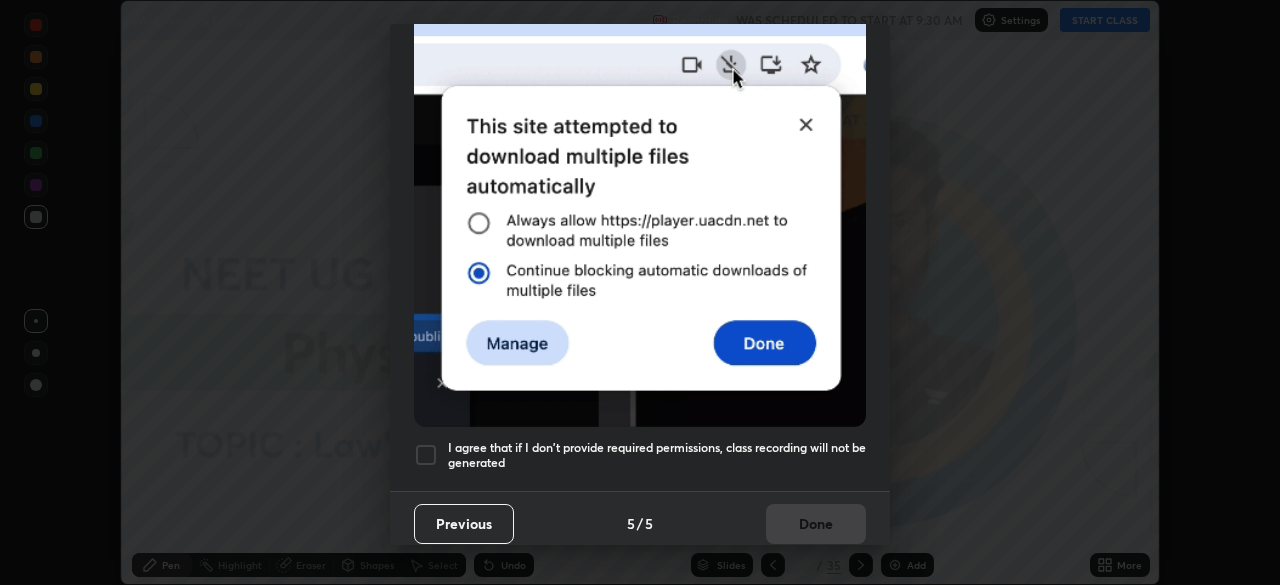 click on "I agree that if I don't provide required permissions, class recording will not be generated" at bounding box center [657, 455] 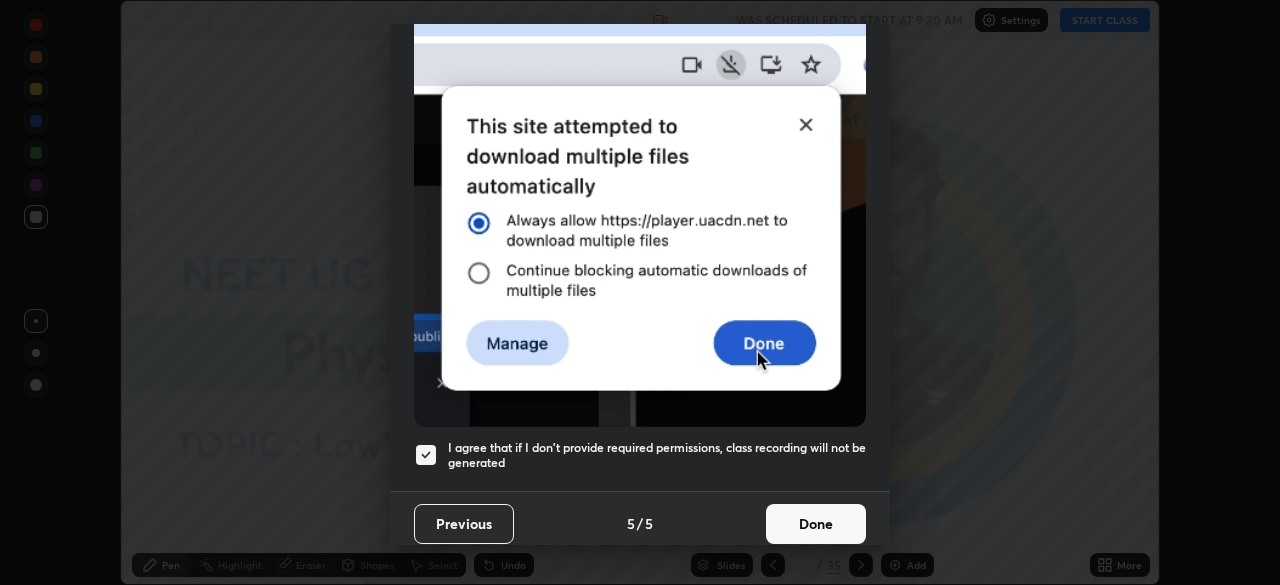 click on "Done" at bounding box center [816, 524] 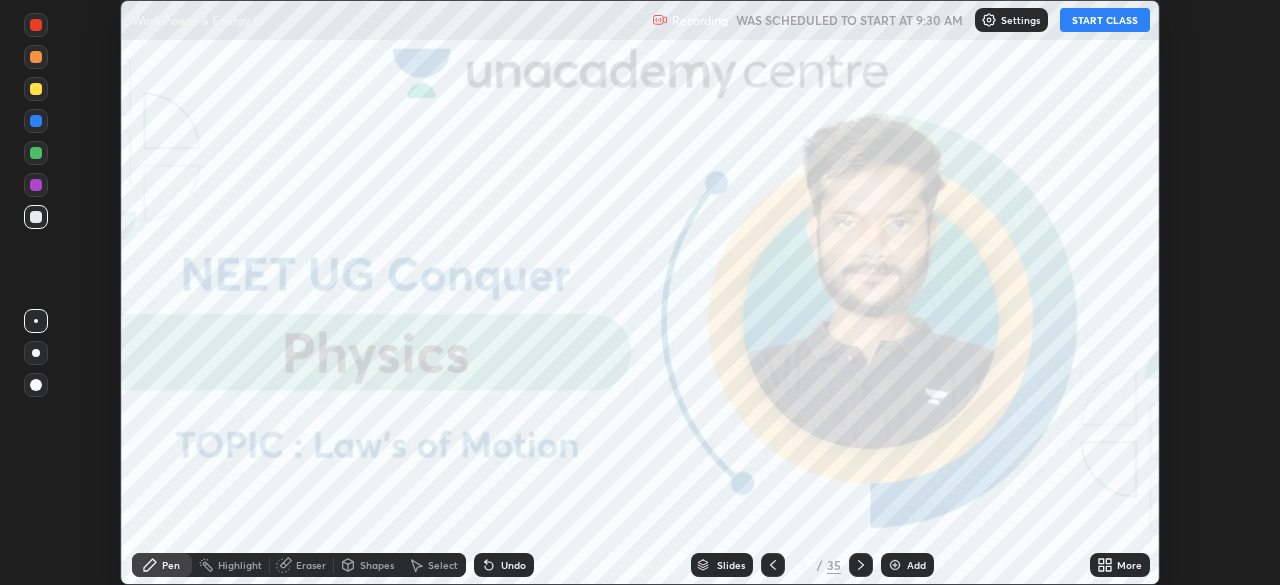 click on "More" at bounding box center (1120, 565) 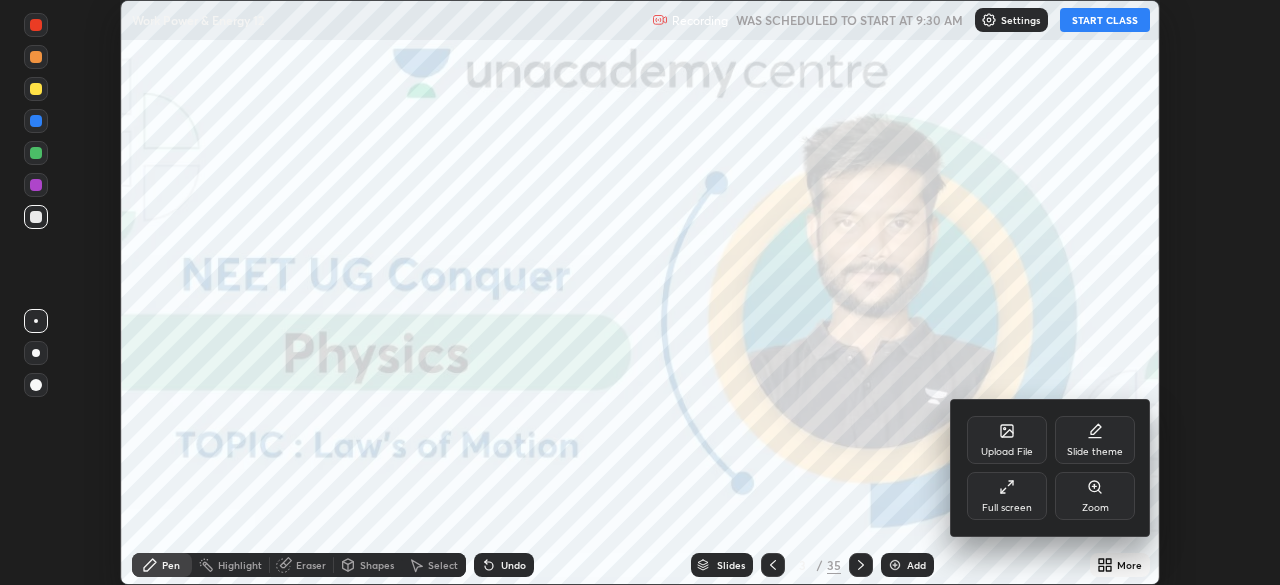 click on "Full screen" at bounding box center (1007, 508) 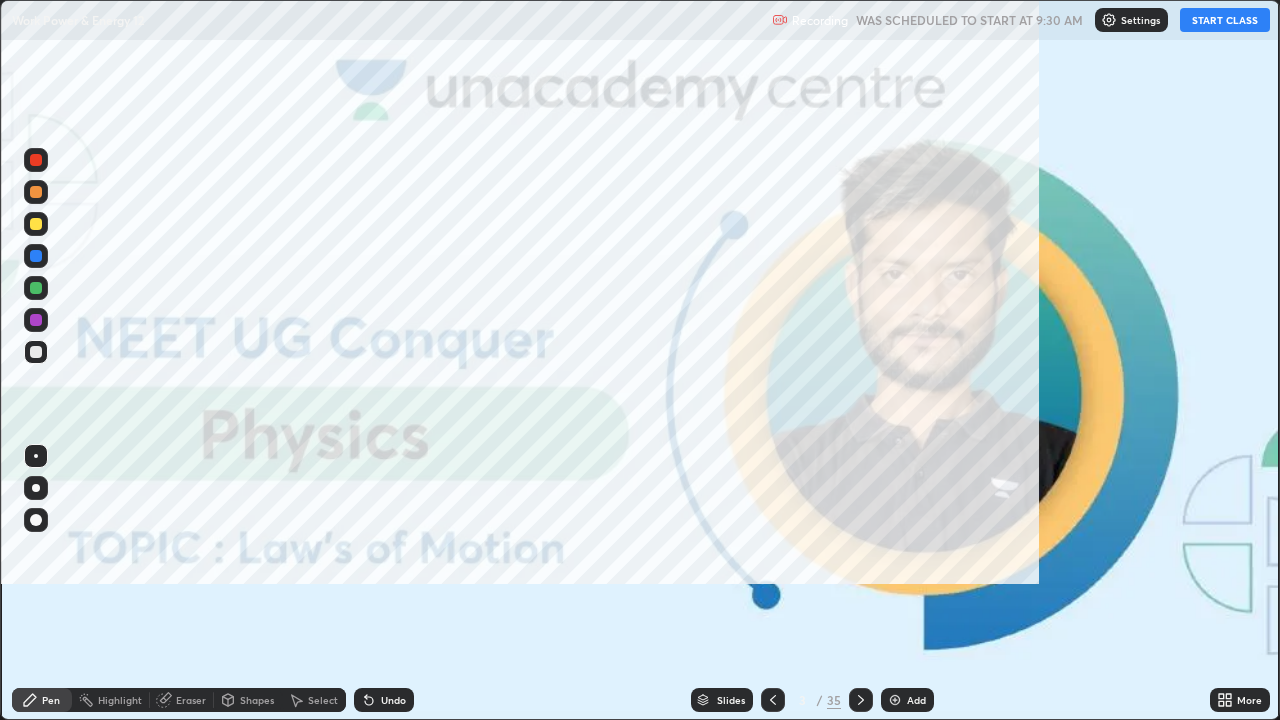 scroll, scrollTop: 99280, scrollLeft: 98720, axis: both 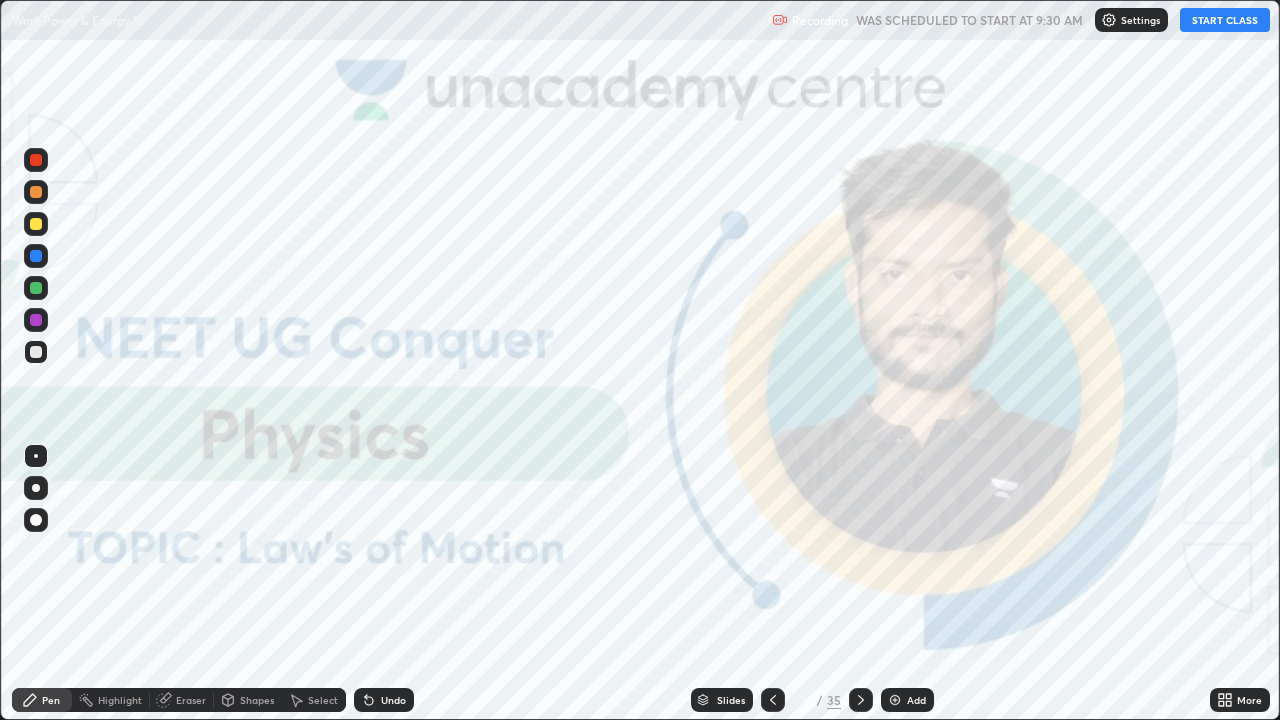 click on "START CLASS" at bounding box center [1225, 20] 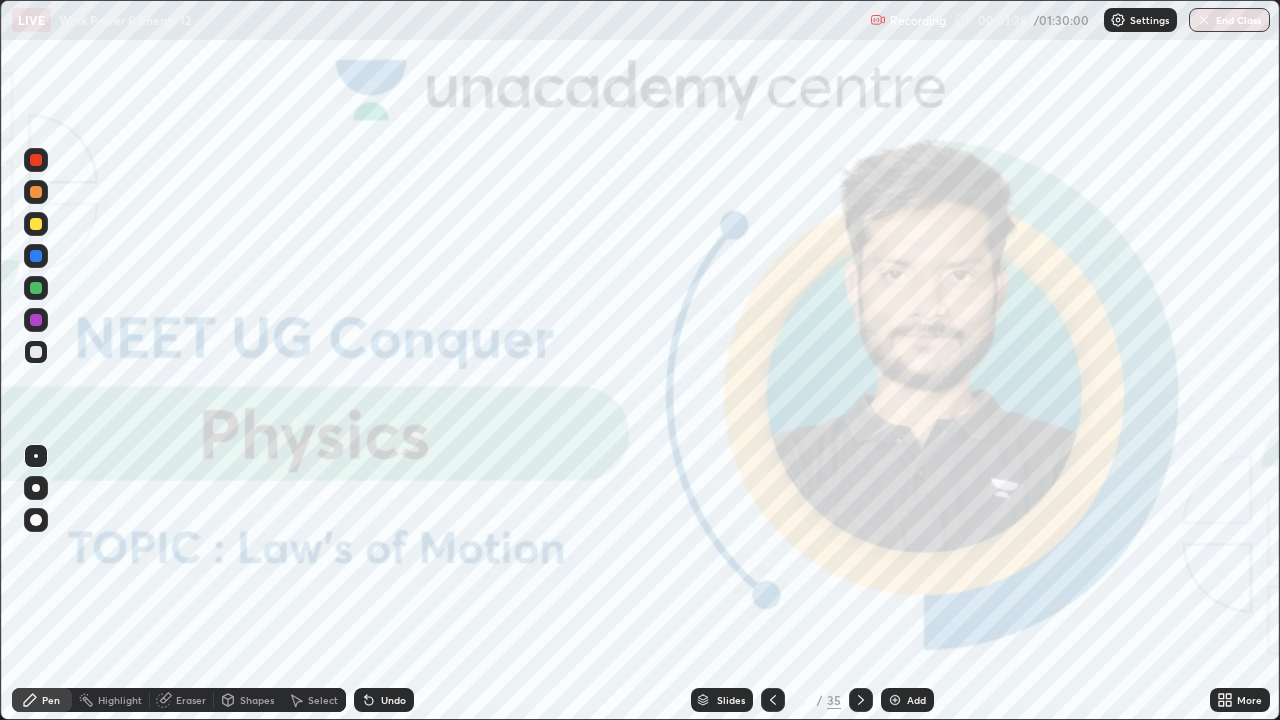 click at bounding box center [36, 488] 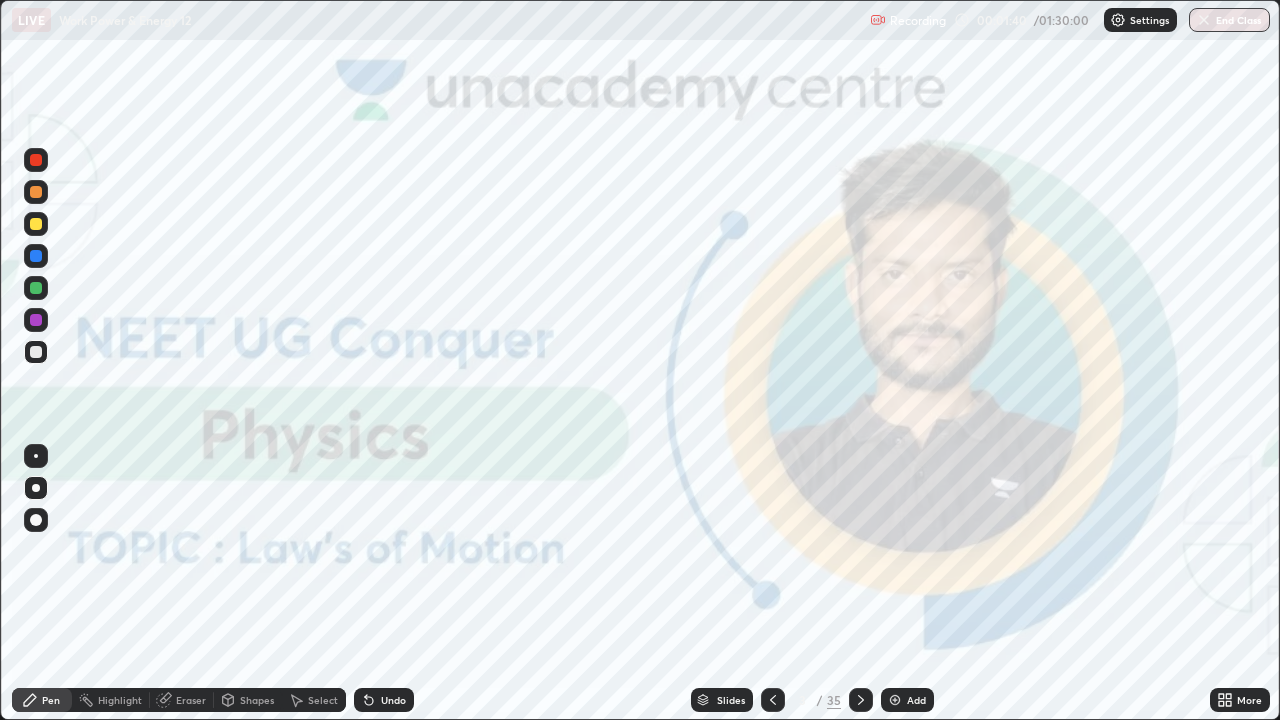 click at bounding box center [36, 352] 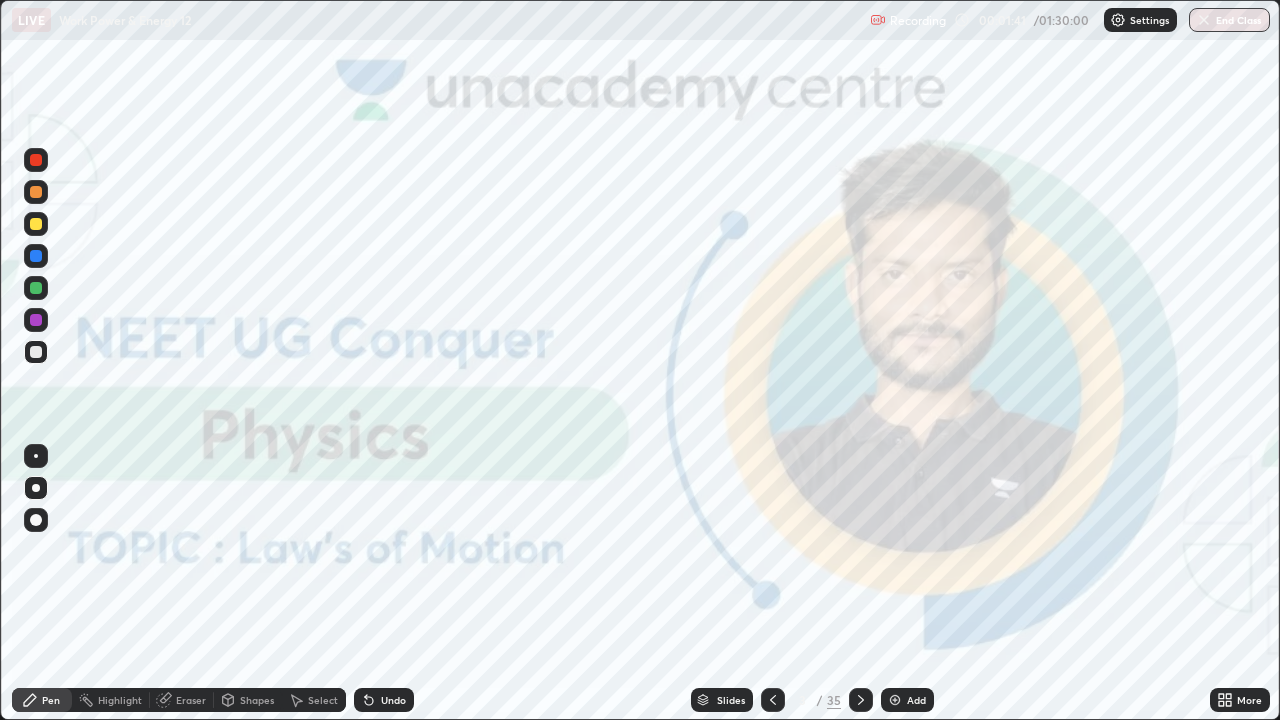 click on "Slides" at bounding box center [731, 700] 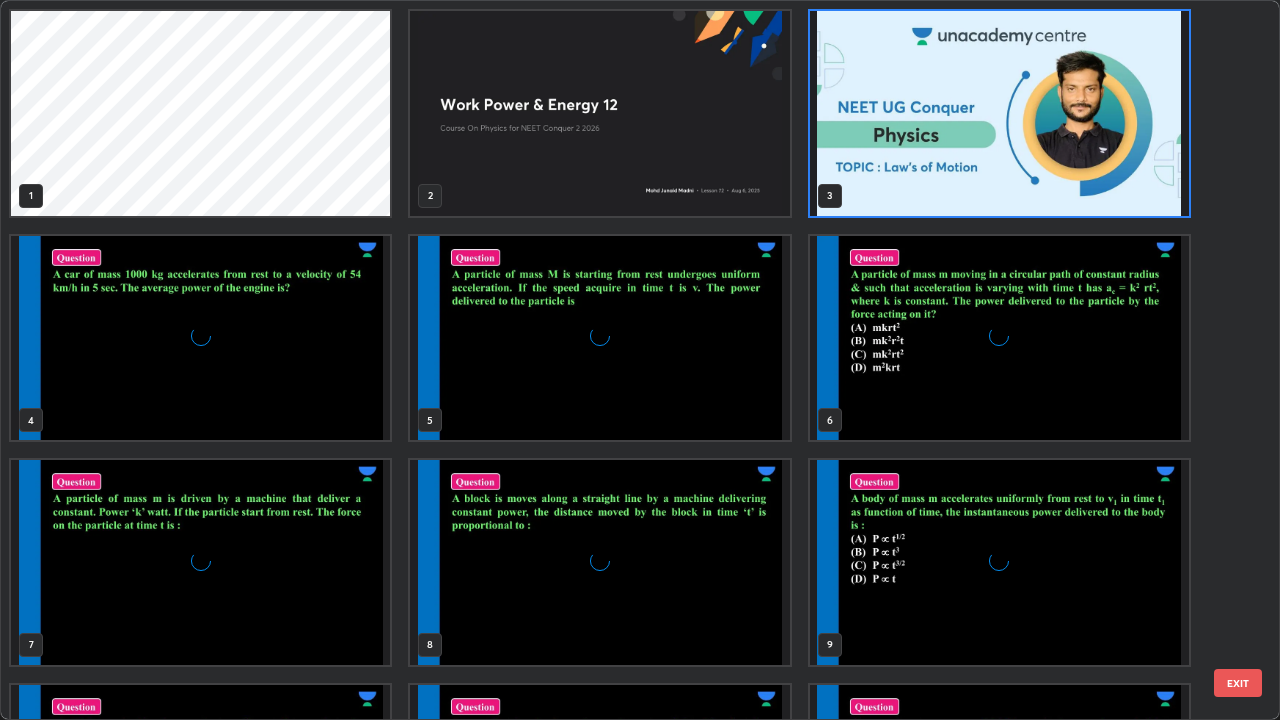 scroll, scrollTop: 7, scrollLeft: 11, axis: both 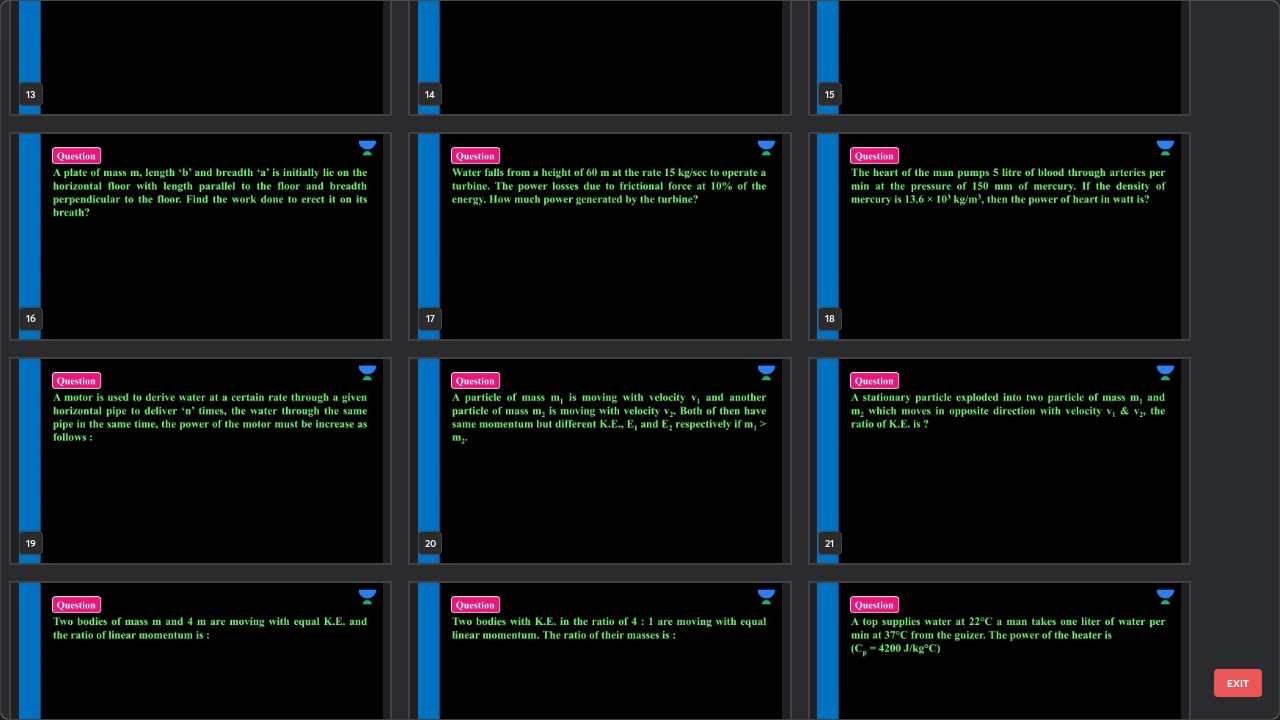 click at bounding box center (999, 461) 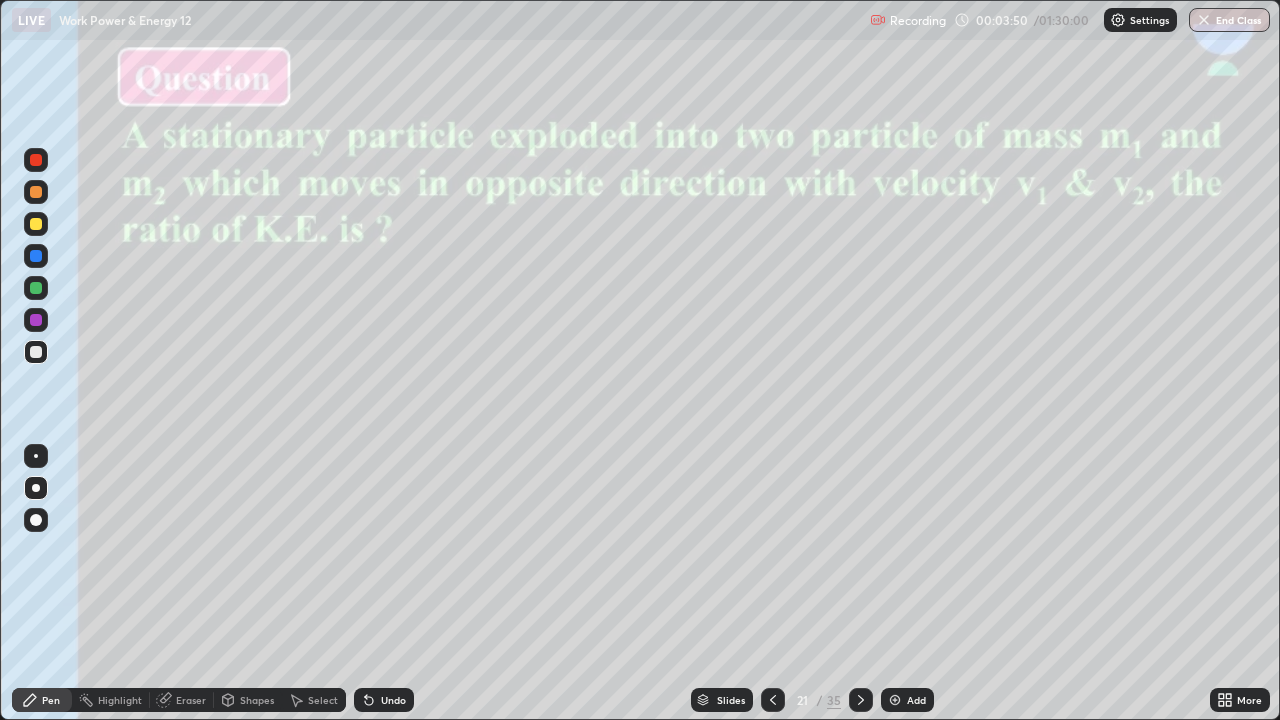 click at bounding box center (36, 224) 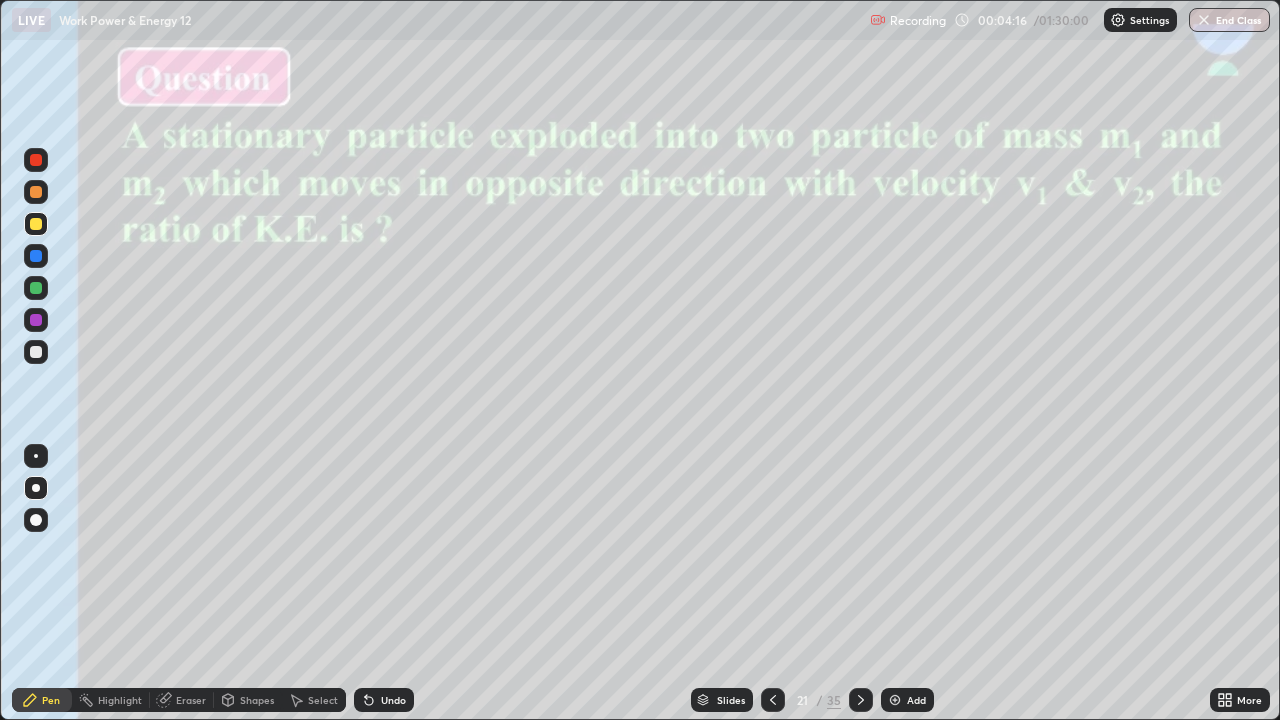 click at bounding box center (36, 352) 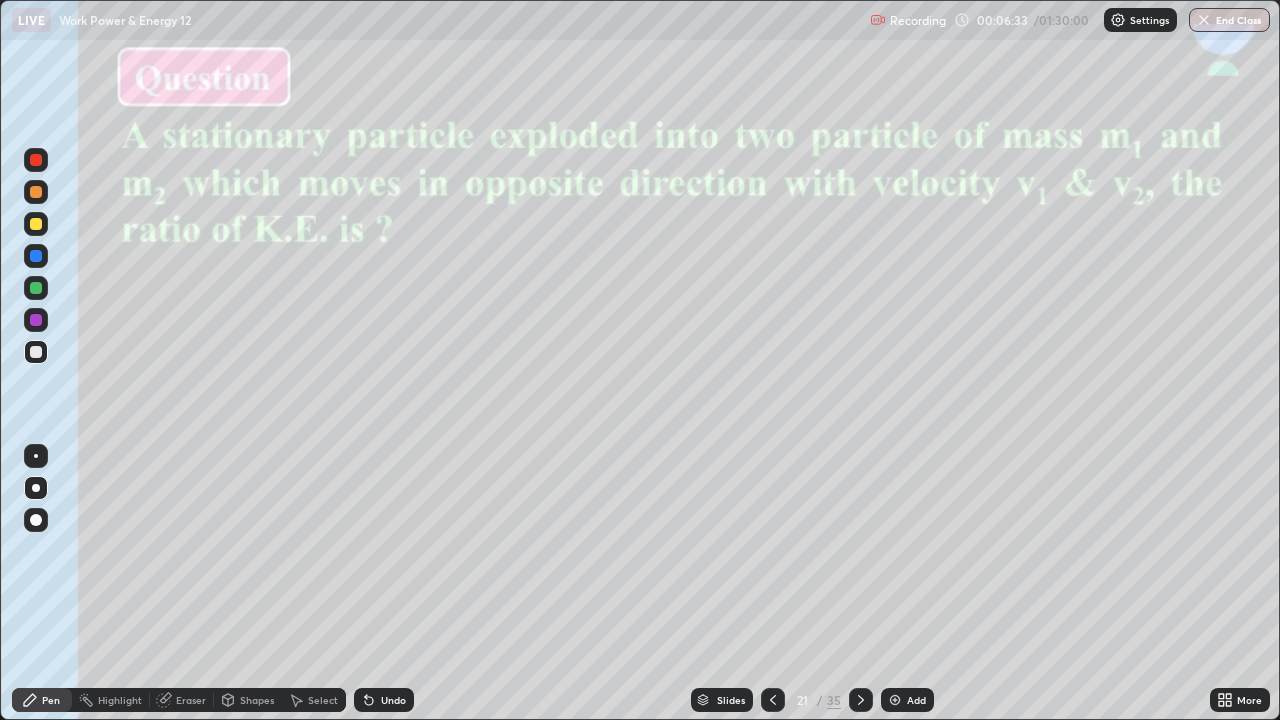 click on "Slides" at bounding box center (731, 700) 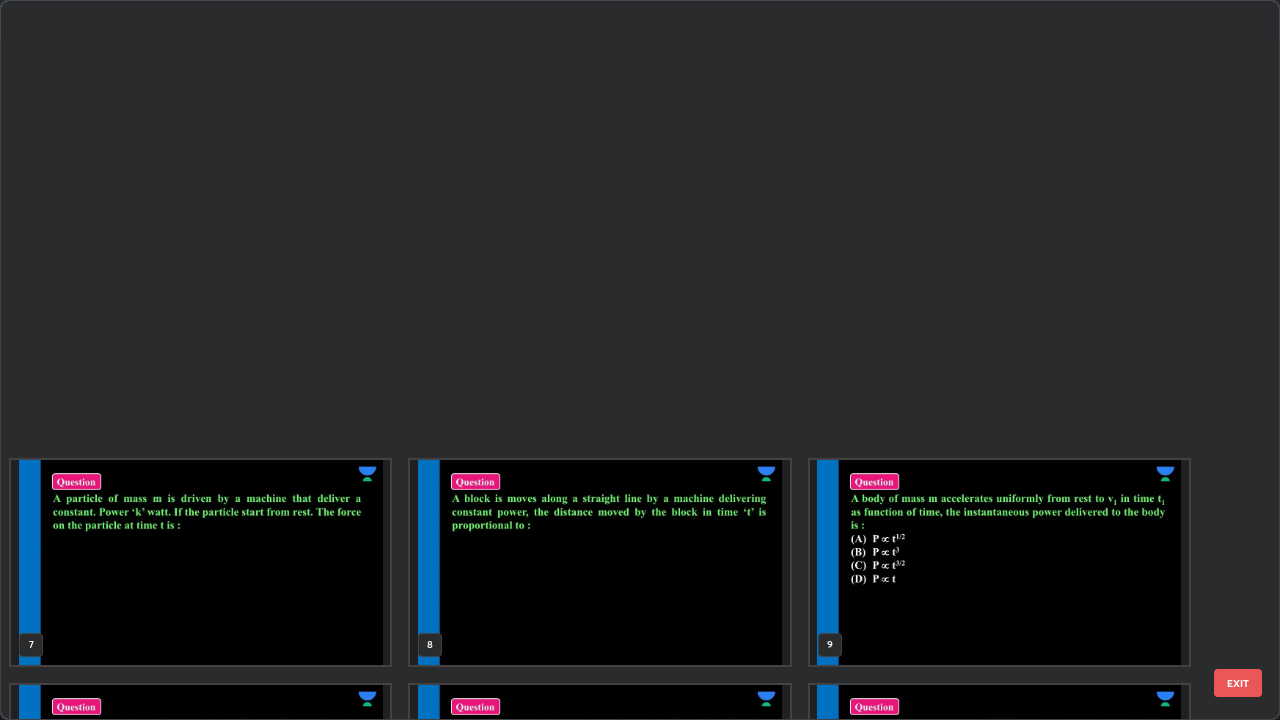 scroll, scrollTop: 854, scrollLeft: 0, axis: vertical 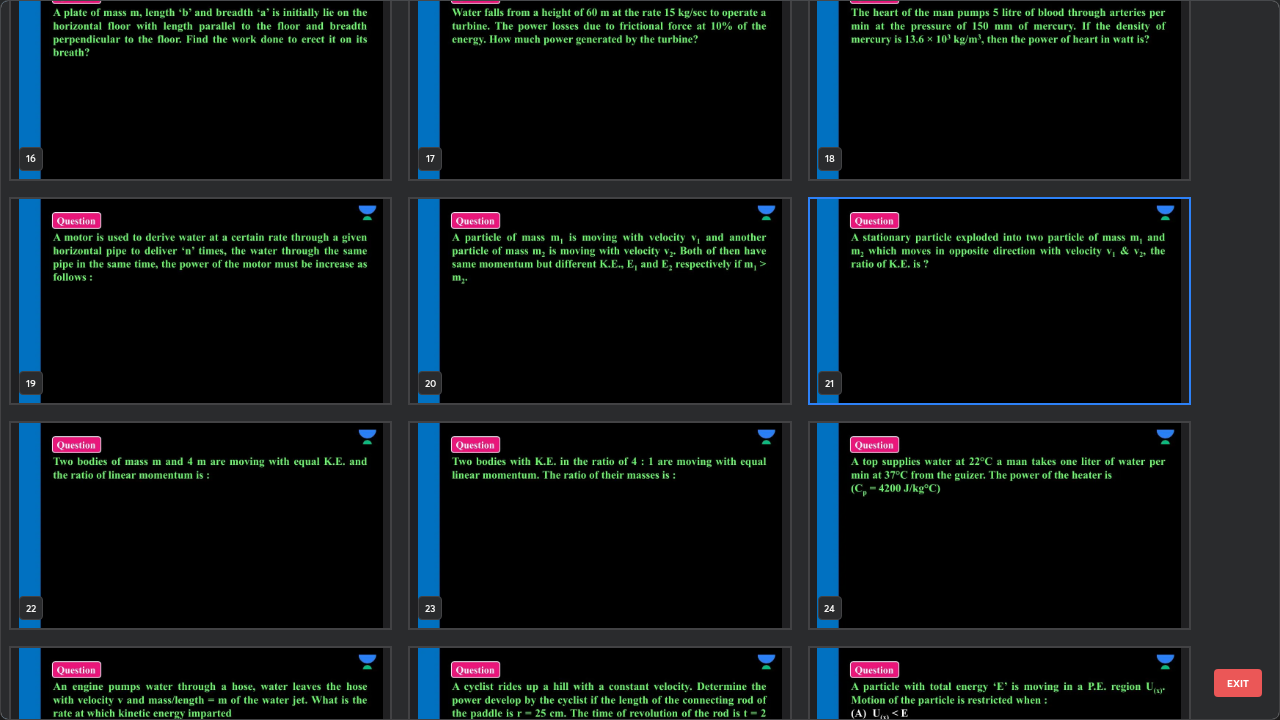 click at bounding box center (999, 525) 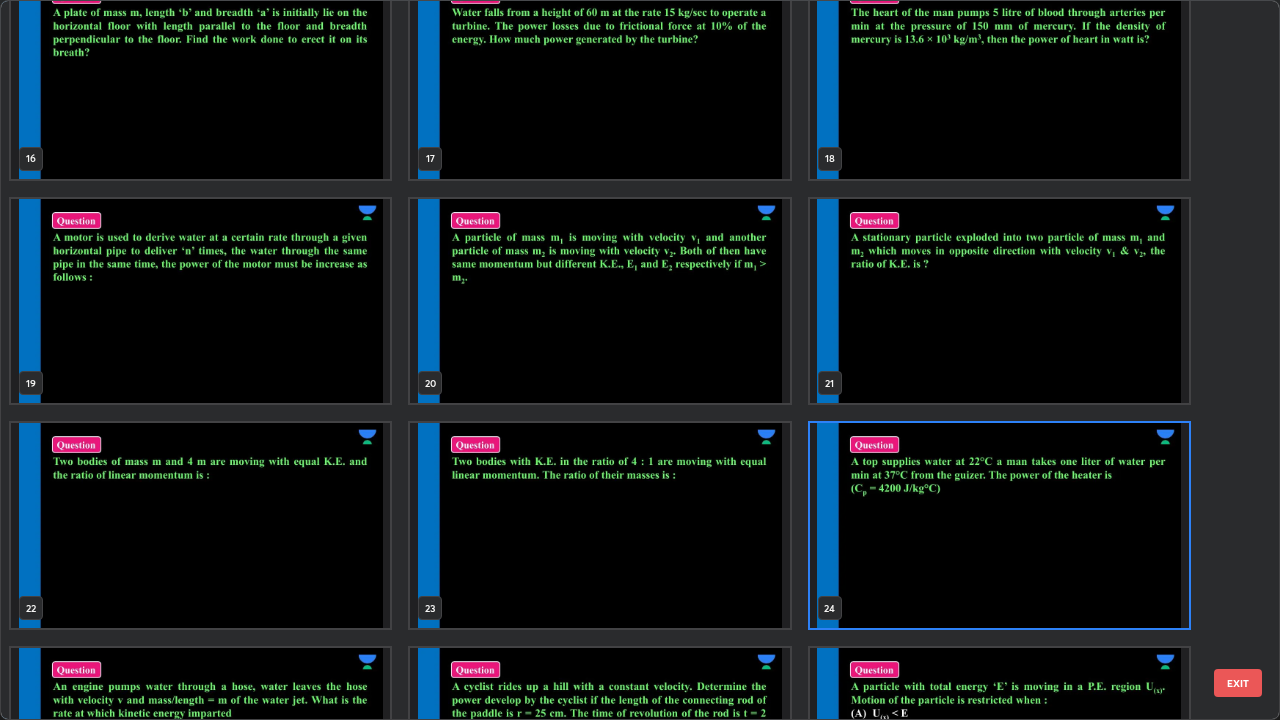 click at bounding box center (999, 525) 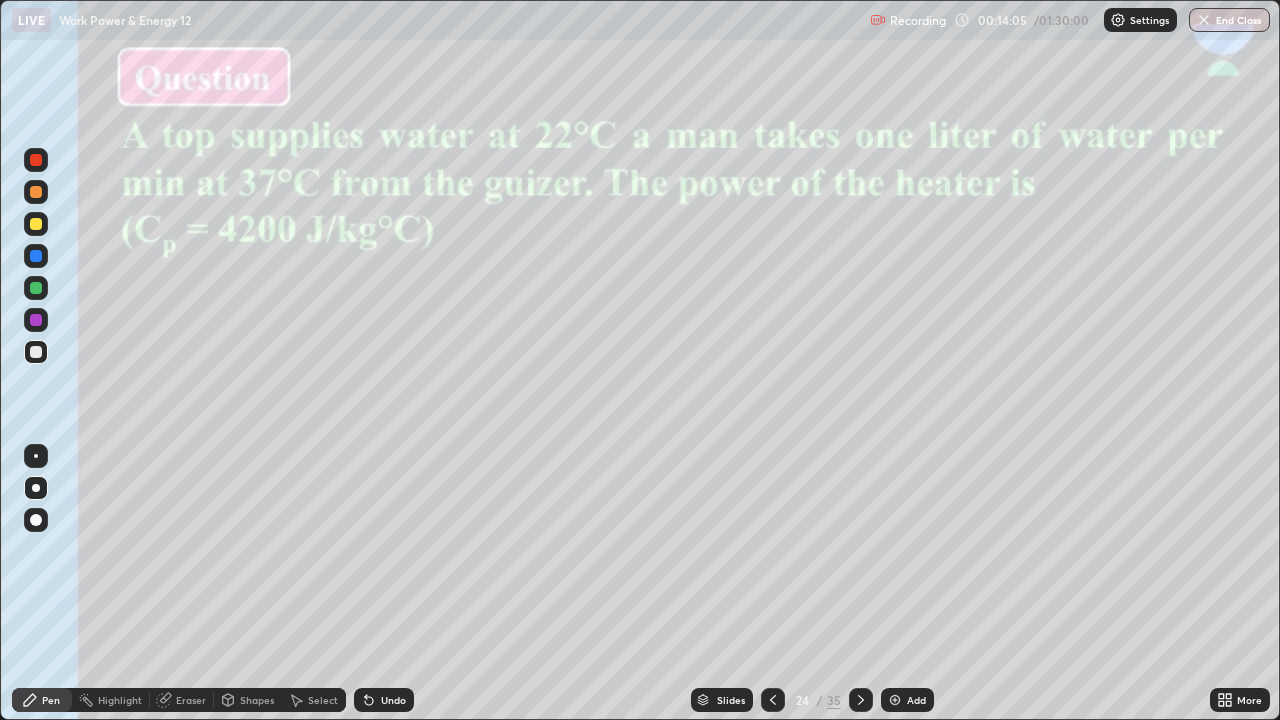 click on "Slides" at bounding box center (722, 700) 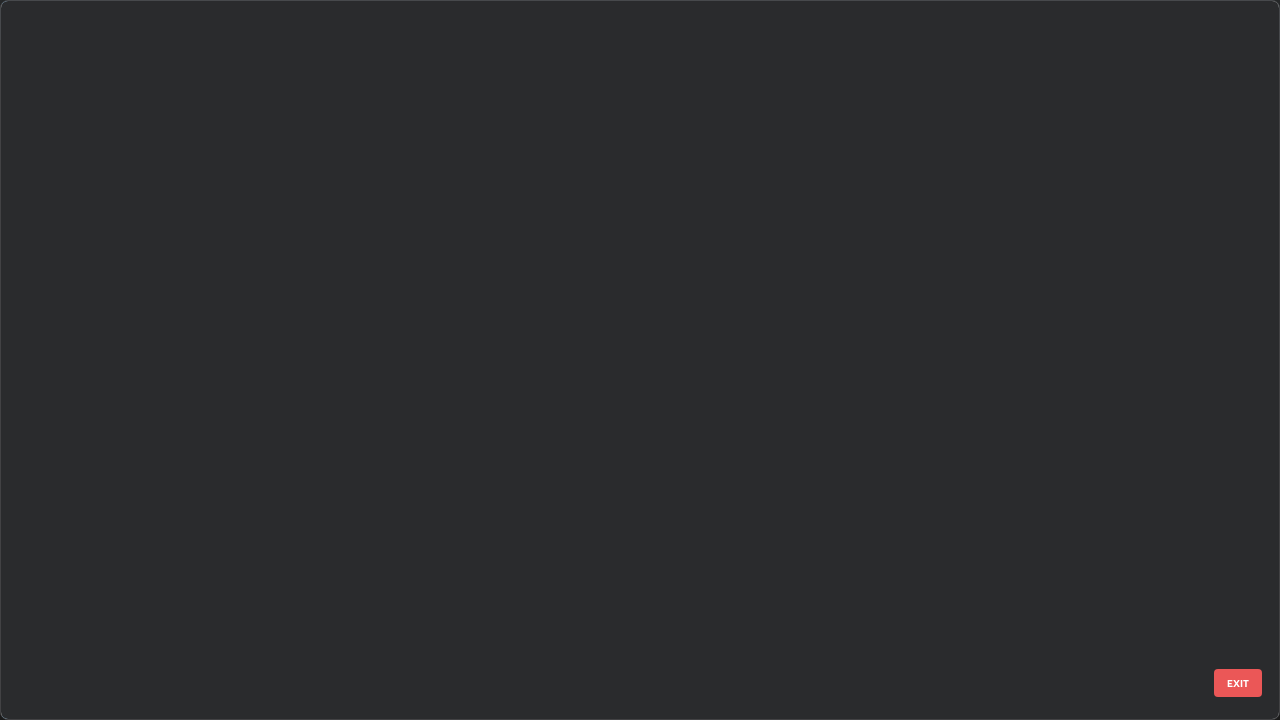 scroll, scrollTop: 1079, scrollLeft: 0, axis: vertical 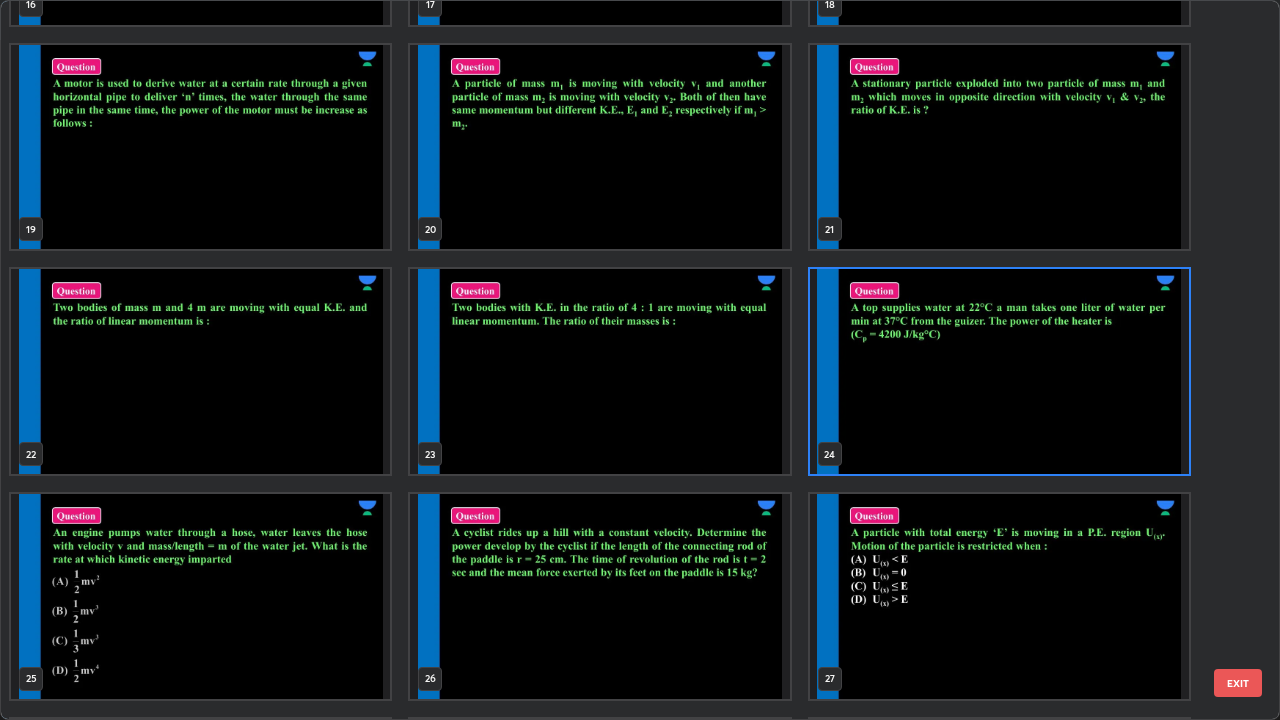 click at bounding box center (200, 596) 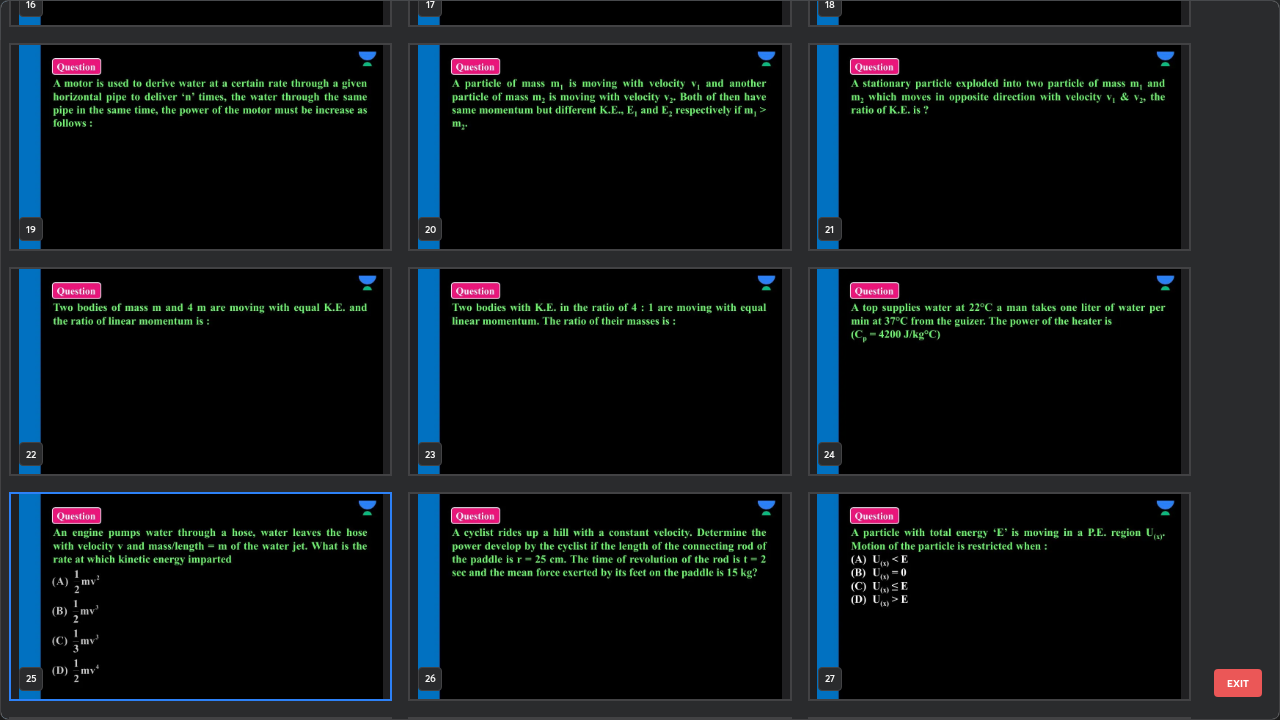 click at bounding box center (200, 596) 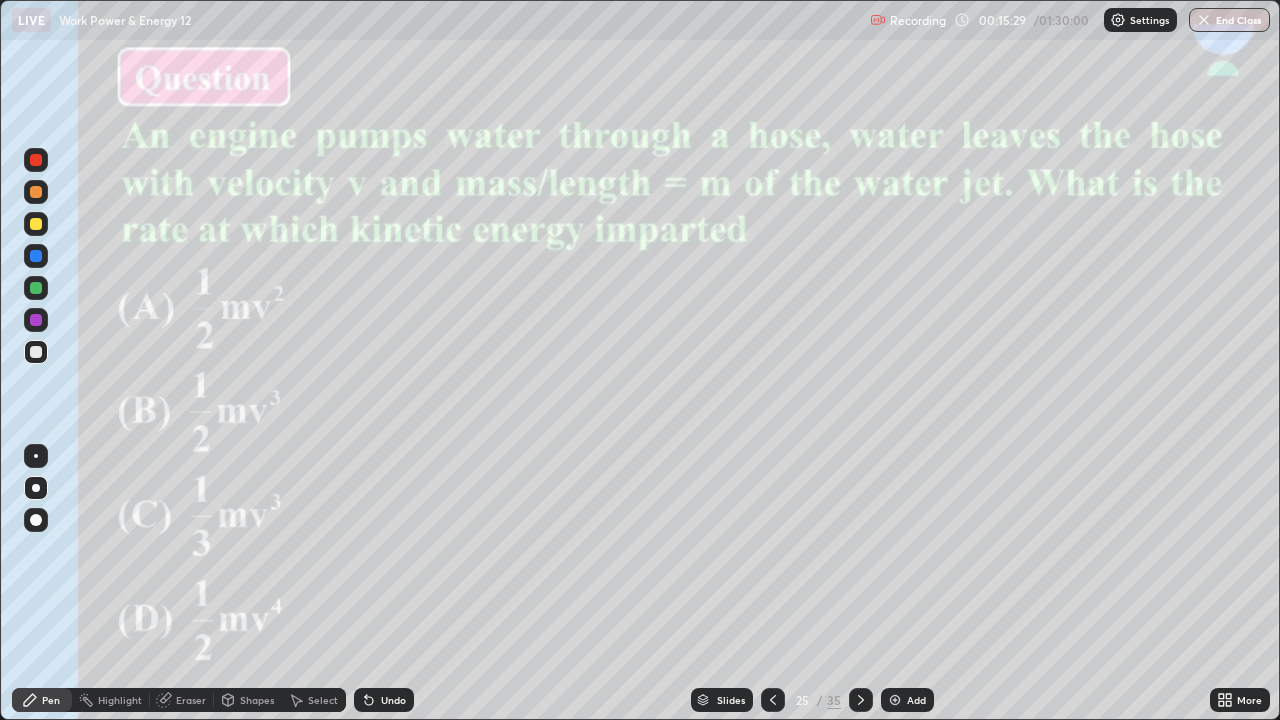 click at bounding box center [36, 256] 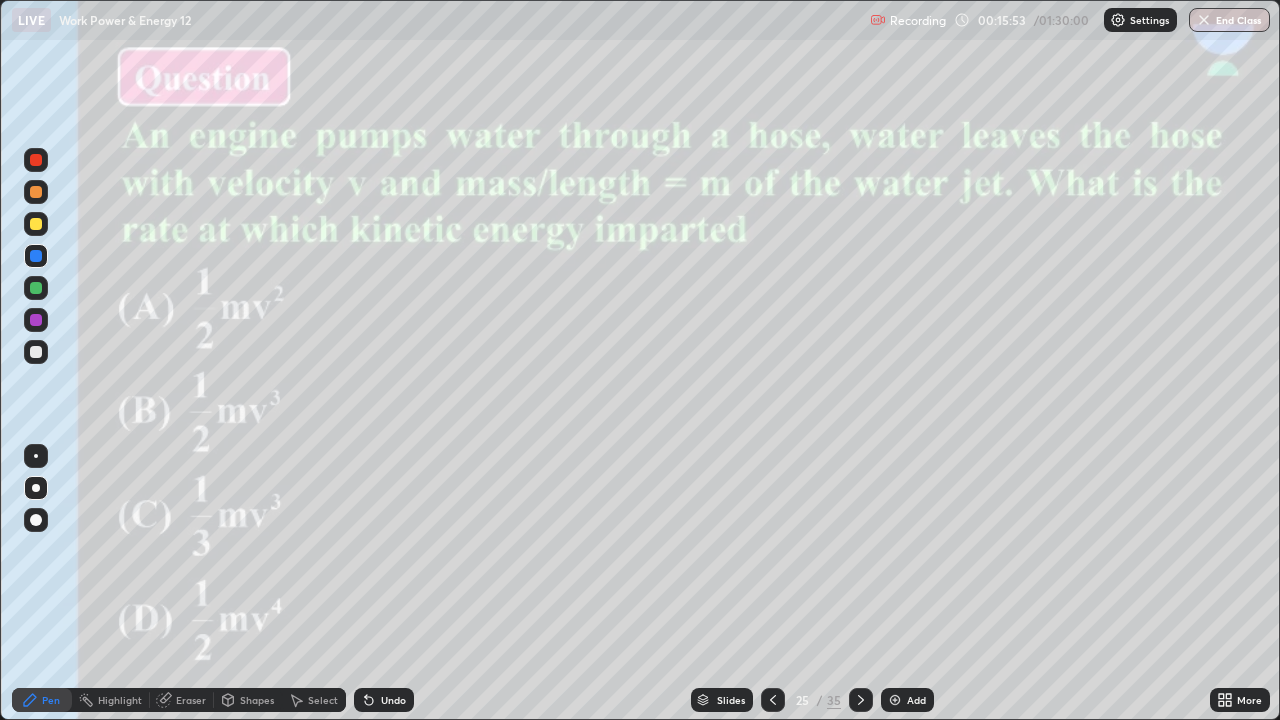 click at bounding box center (36, 352) 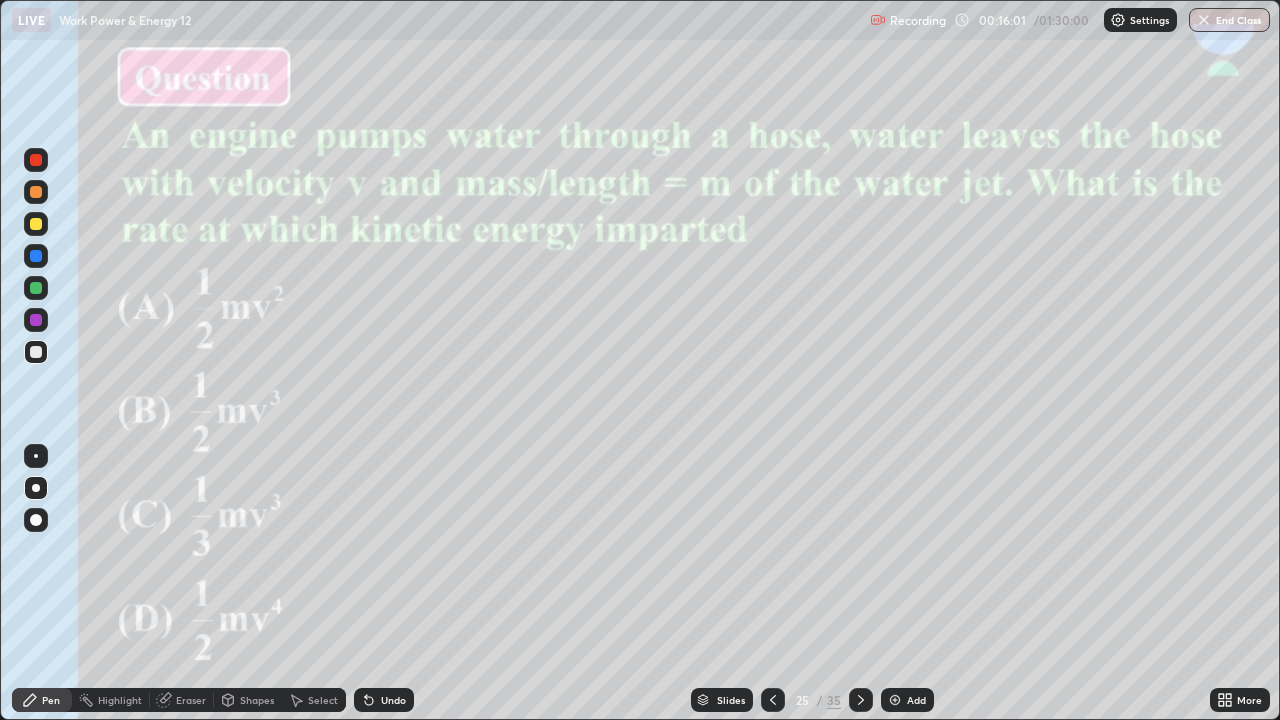 click at bounding box center (36, 256) 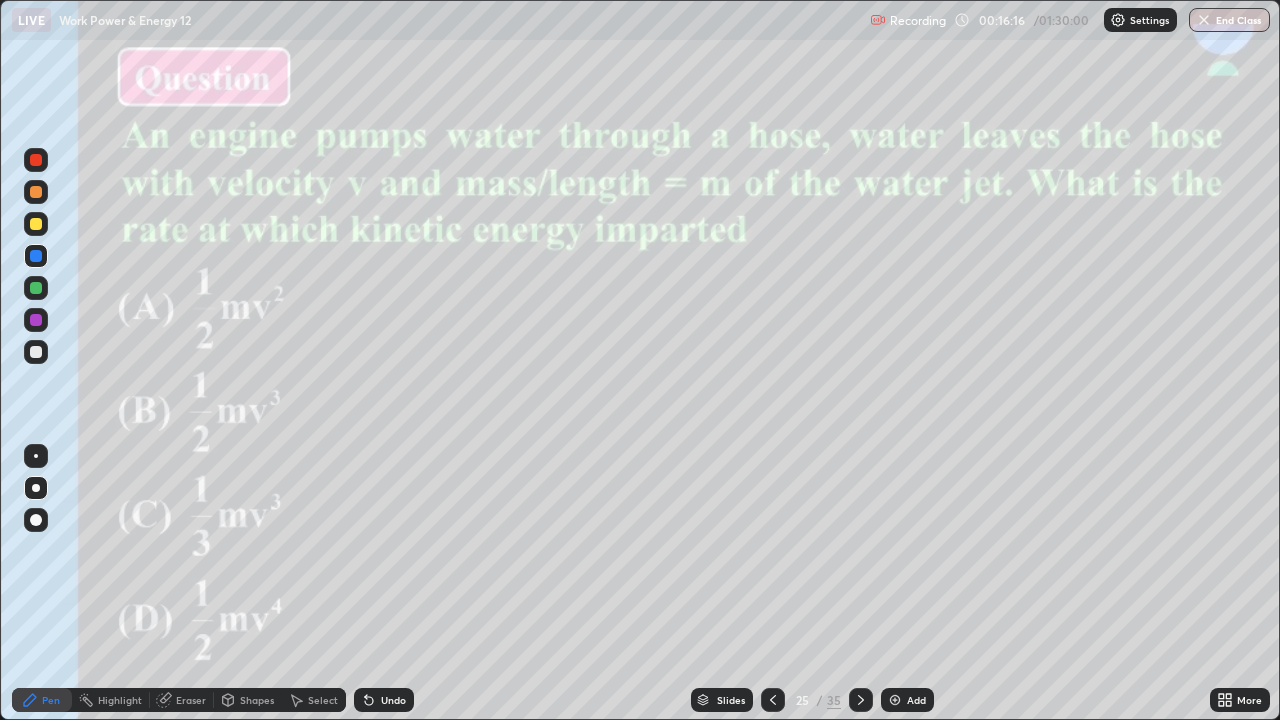 click at bounding box center [36, 352] 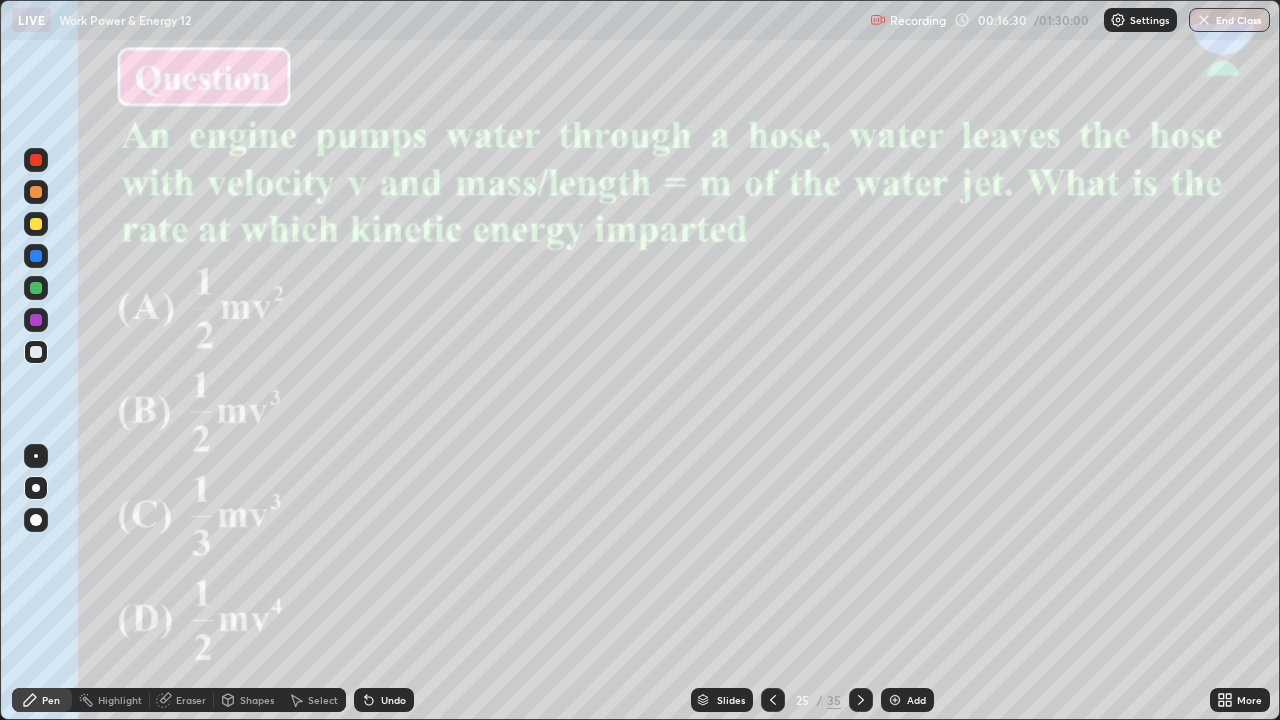 click at bounding box center (36, 320) 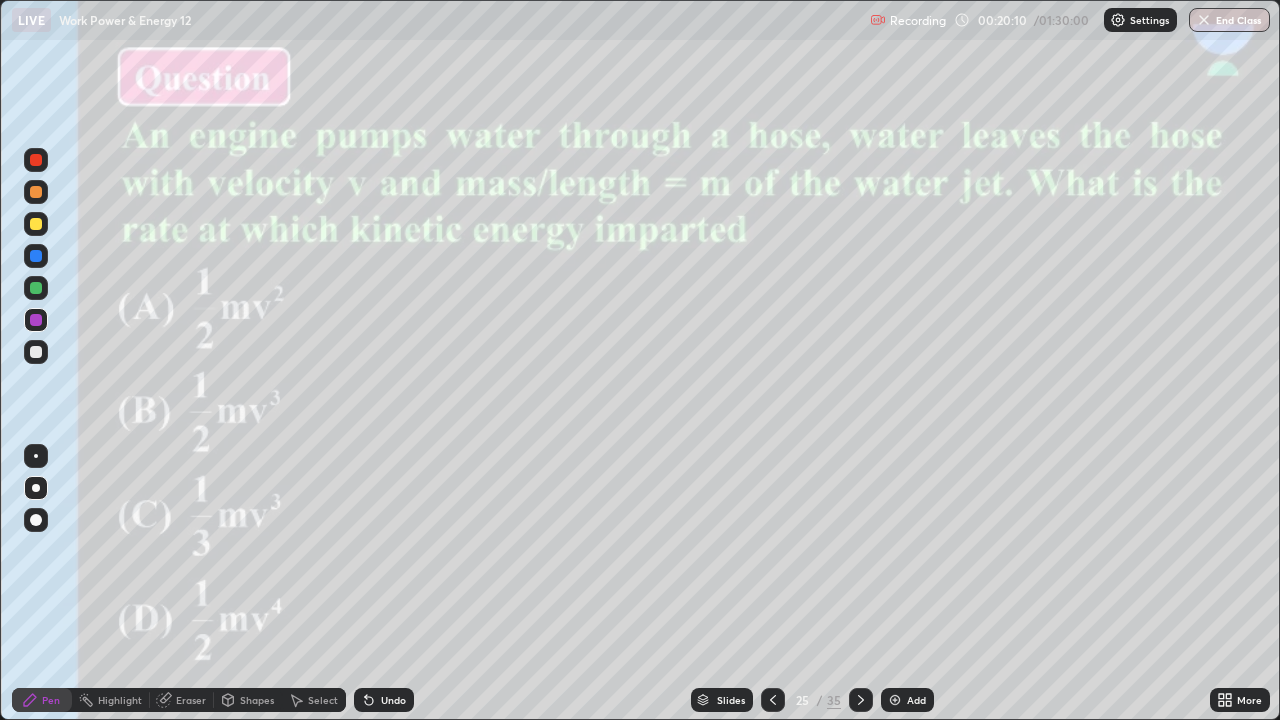 click on "Slides" at bounding box center (731, 700) 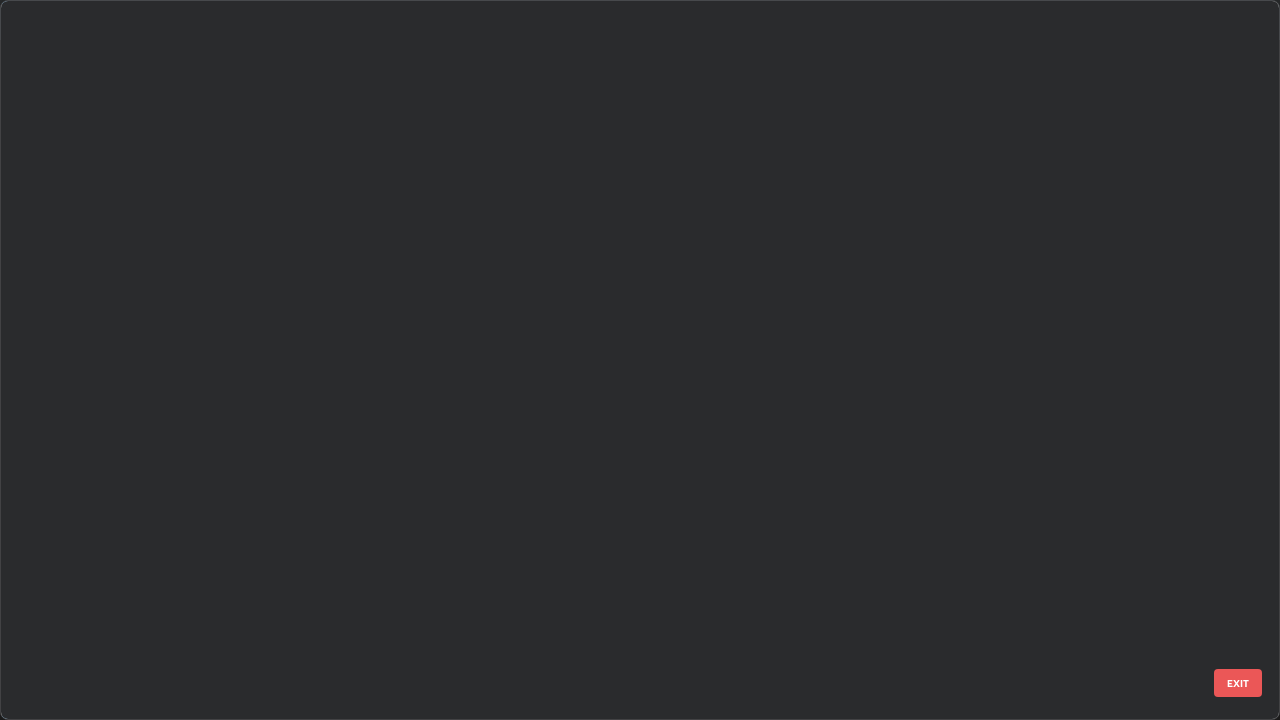 scroll, scrollTop: 1303, scrollLeft: 0, axis: vertical 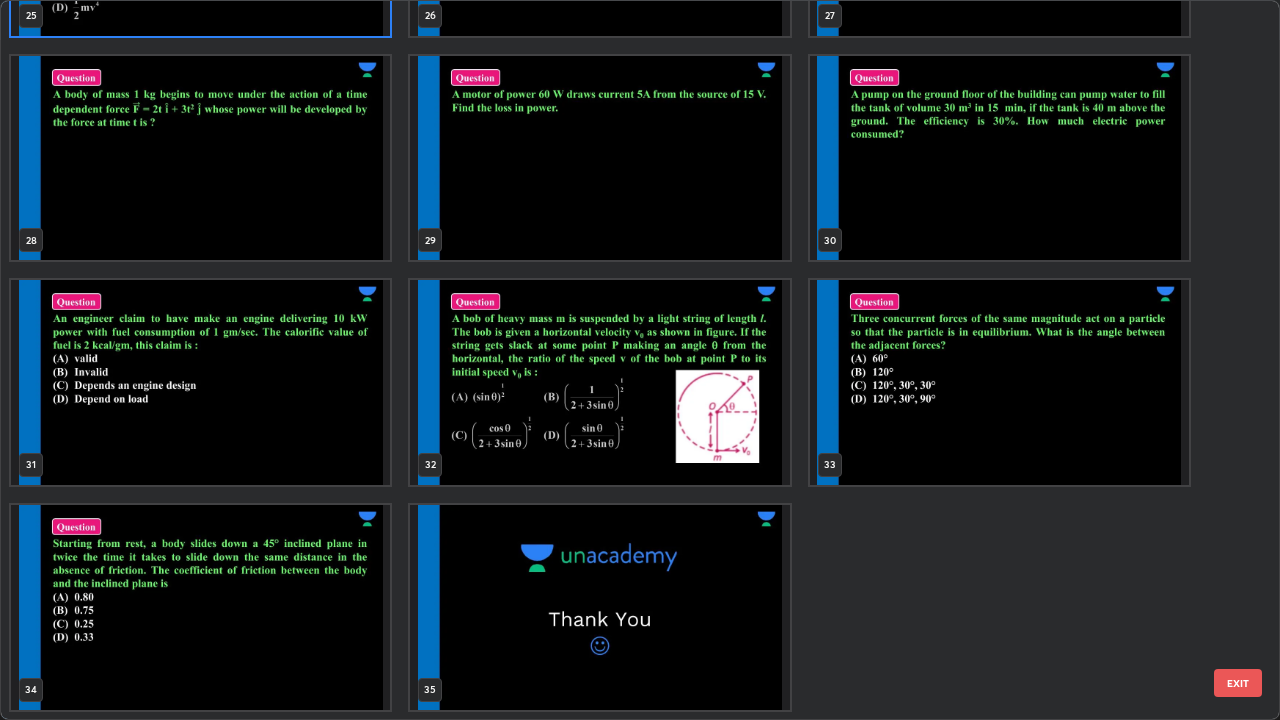 click at bounding box center (200, 607) 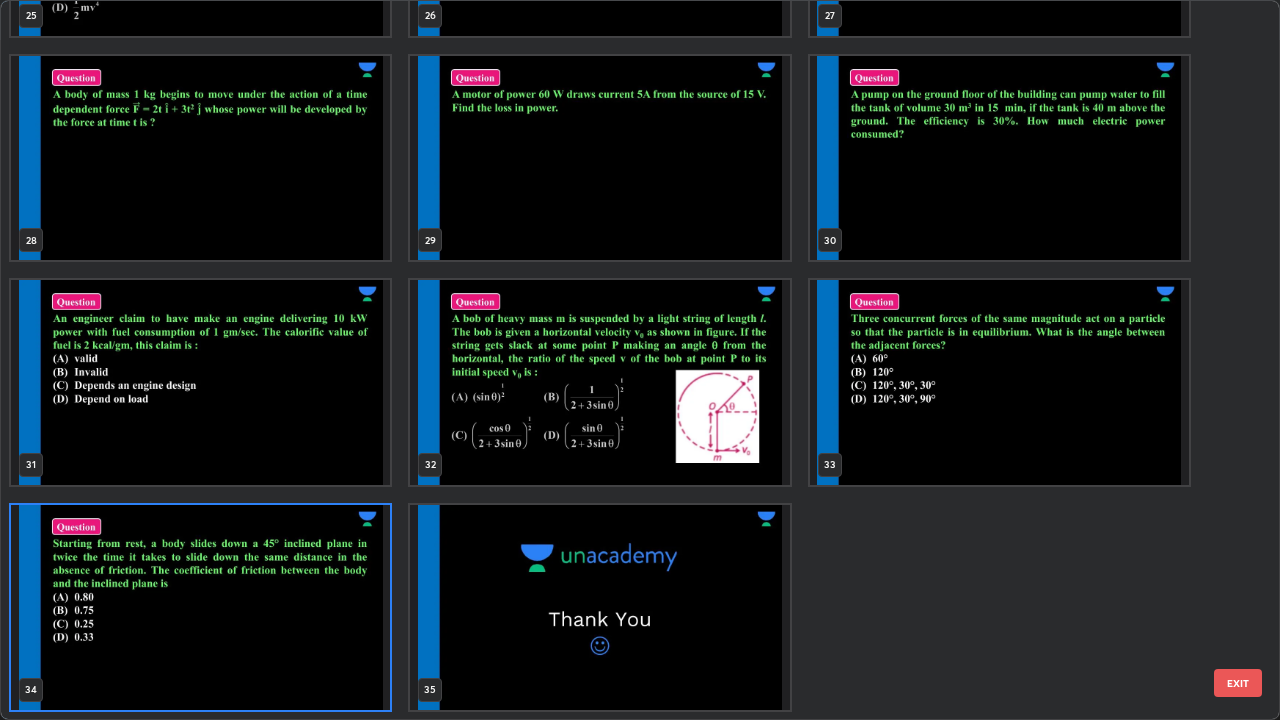 click at bounding box center [200, 607] 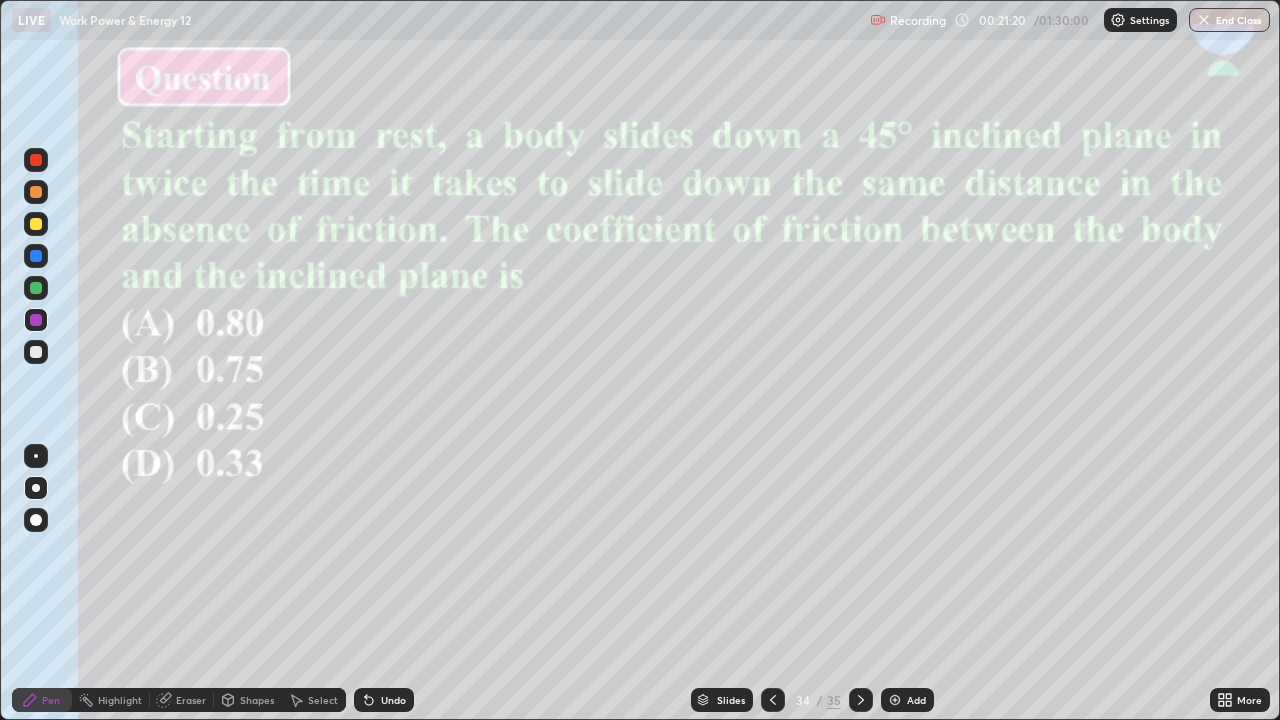 click on "Eraser" at bounding box center [182, 700] 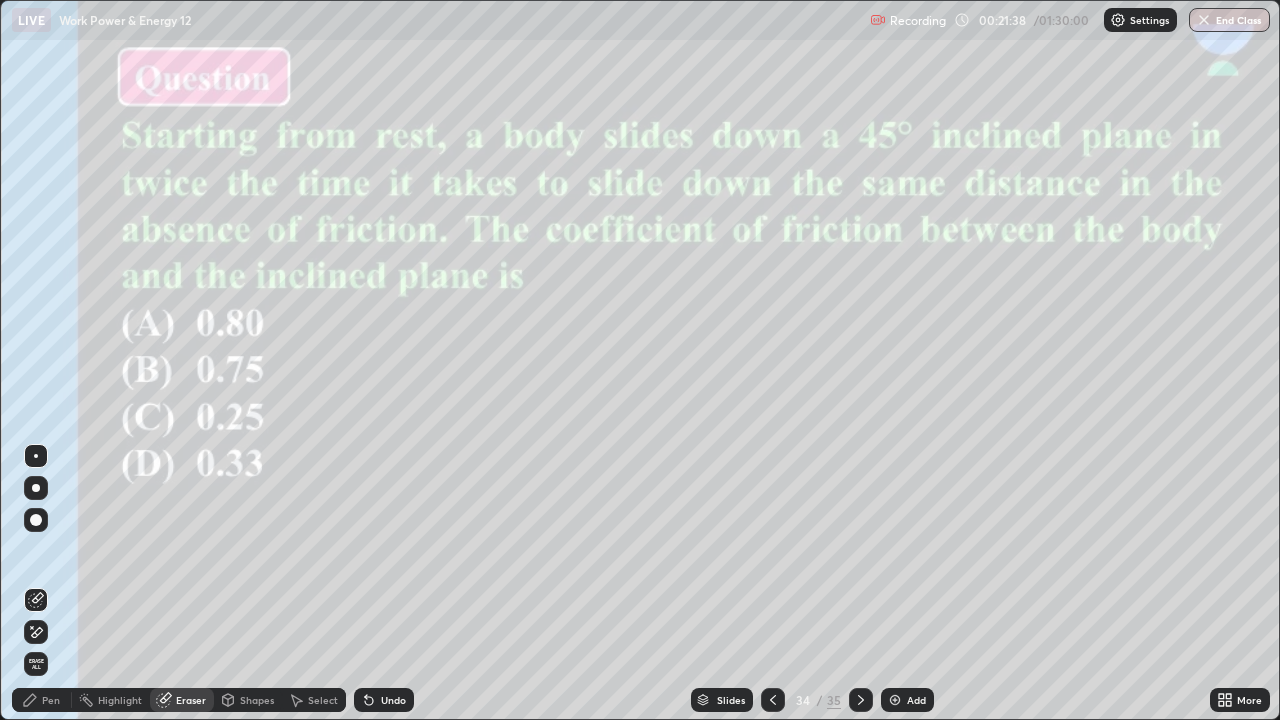 click on "Pen" at bounding box center (51, 700) 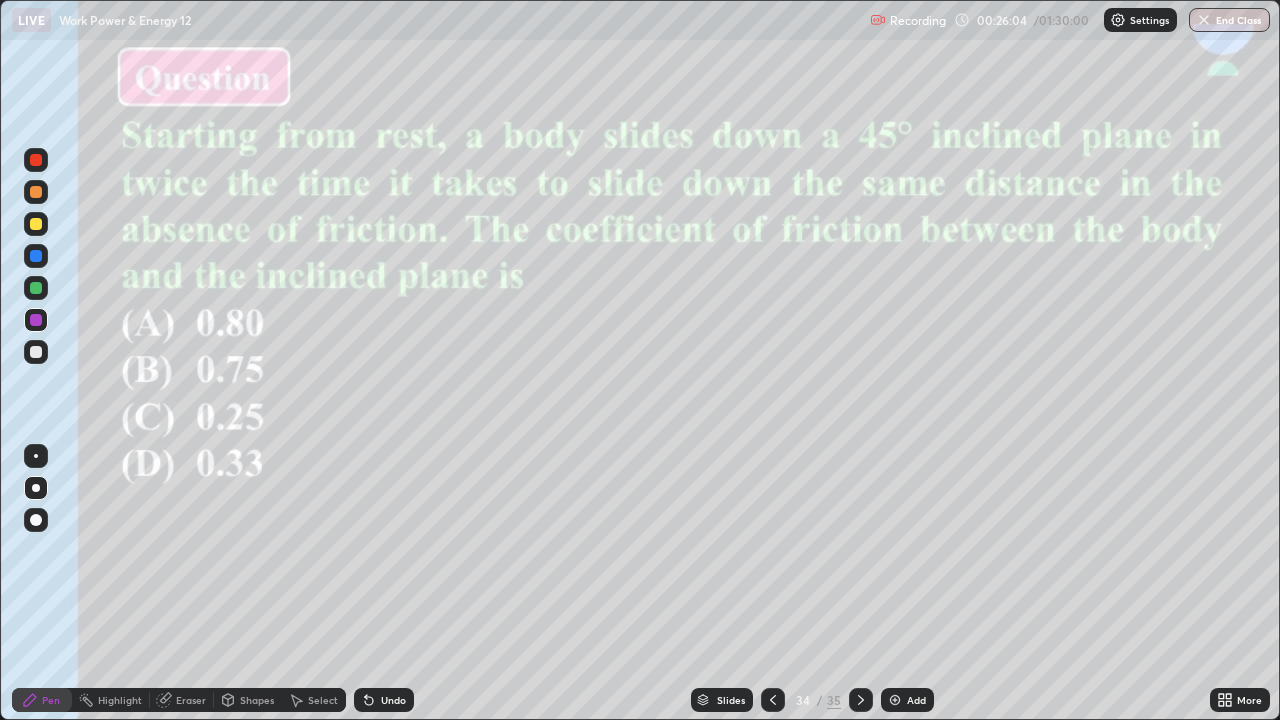 click on "Slides" at bounding box center [731, 700] 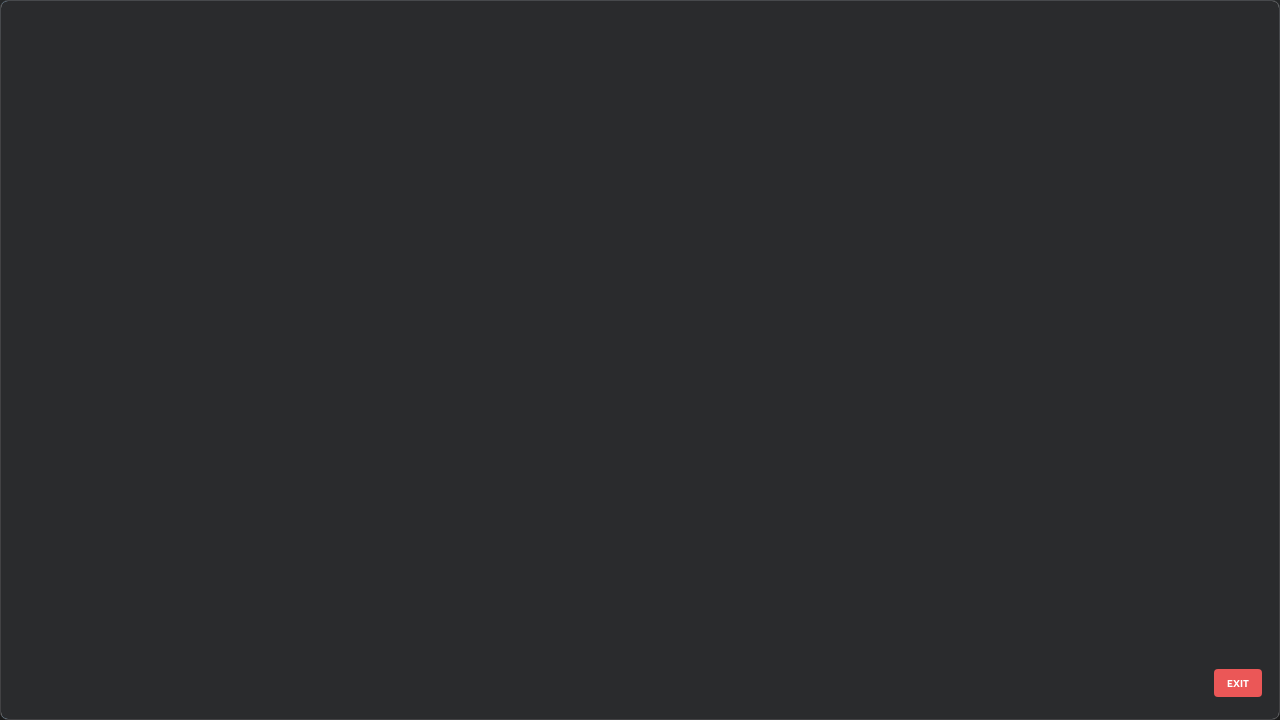 scroll, scrollTop: 1977, scrollLeft: 0, axis: vertical 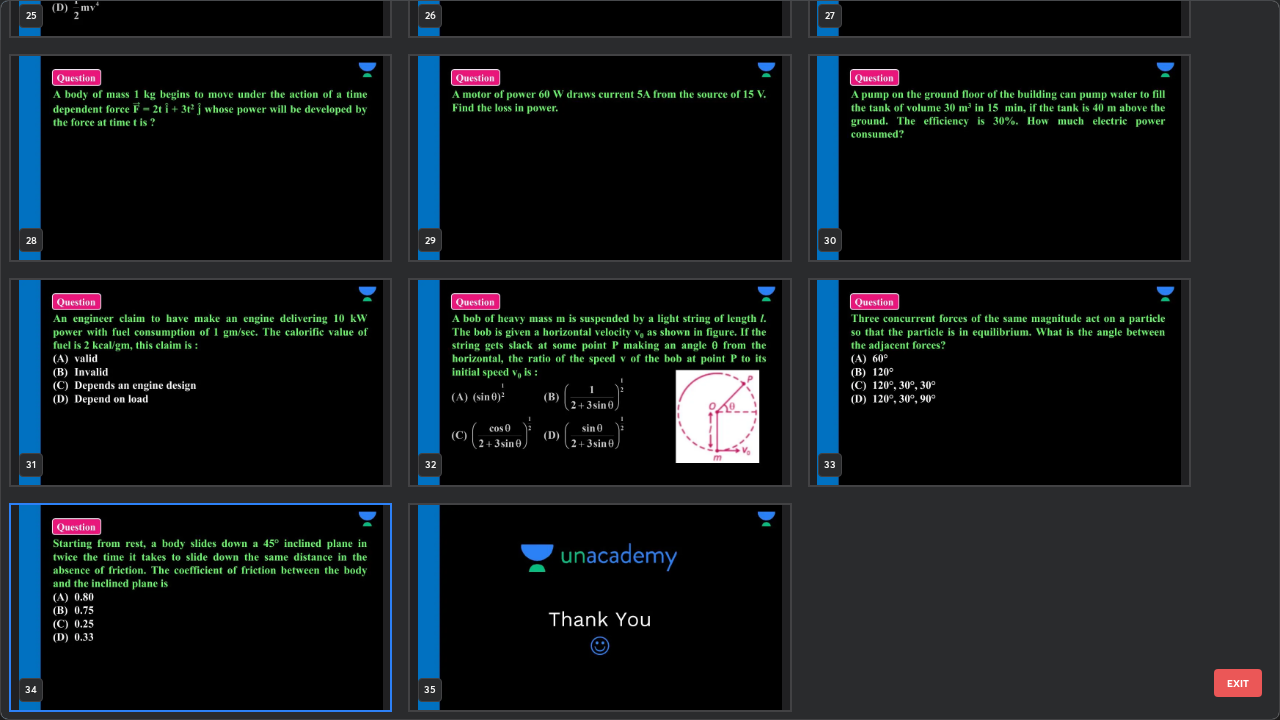 click at bounding box center (200, 607) 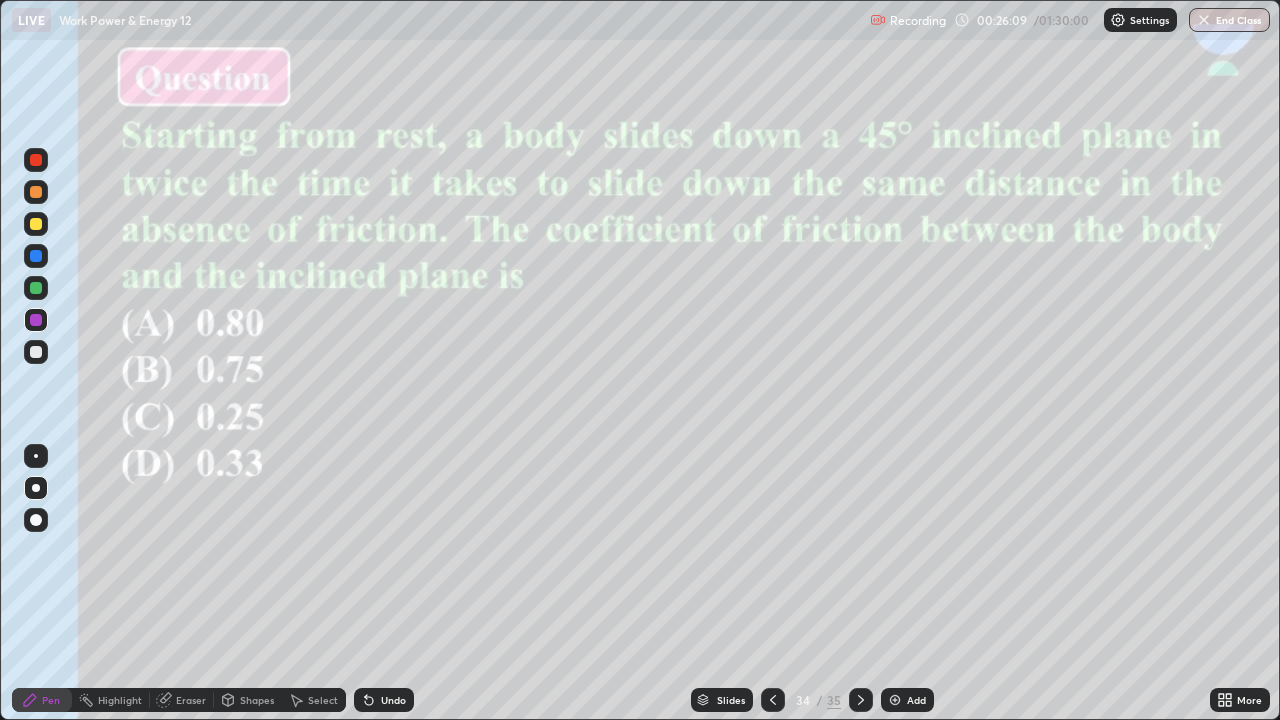 click at bounding box center [200, 607] 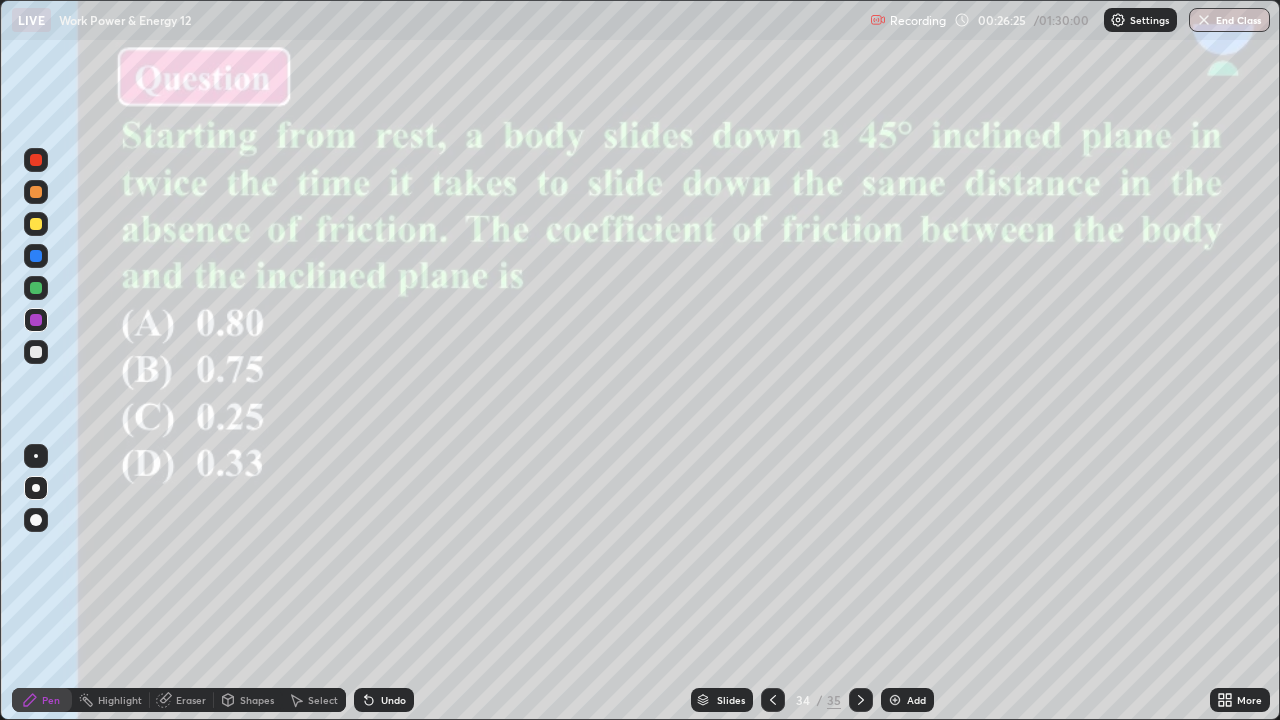 click at bounding box center [895, 700] 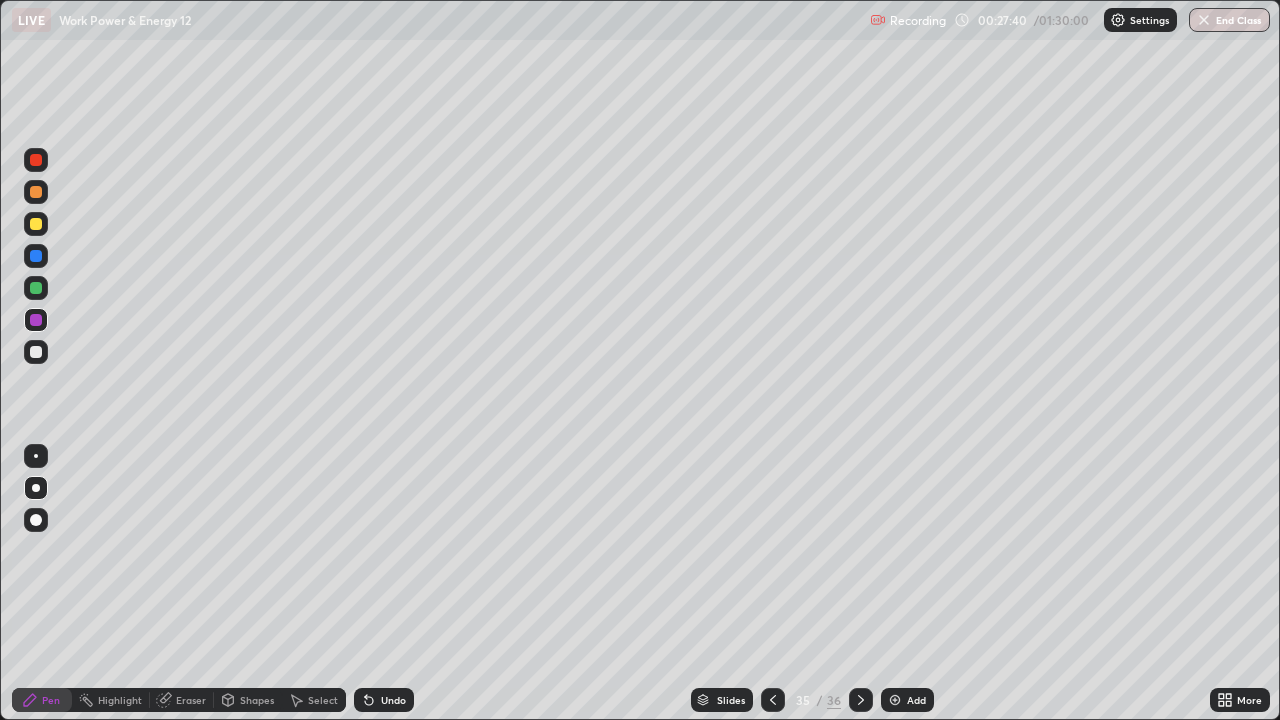 click at bounding box center (36, 288) 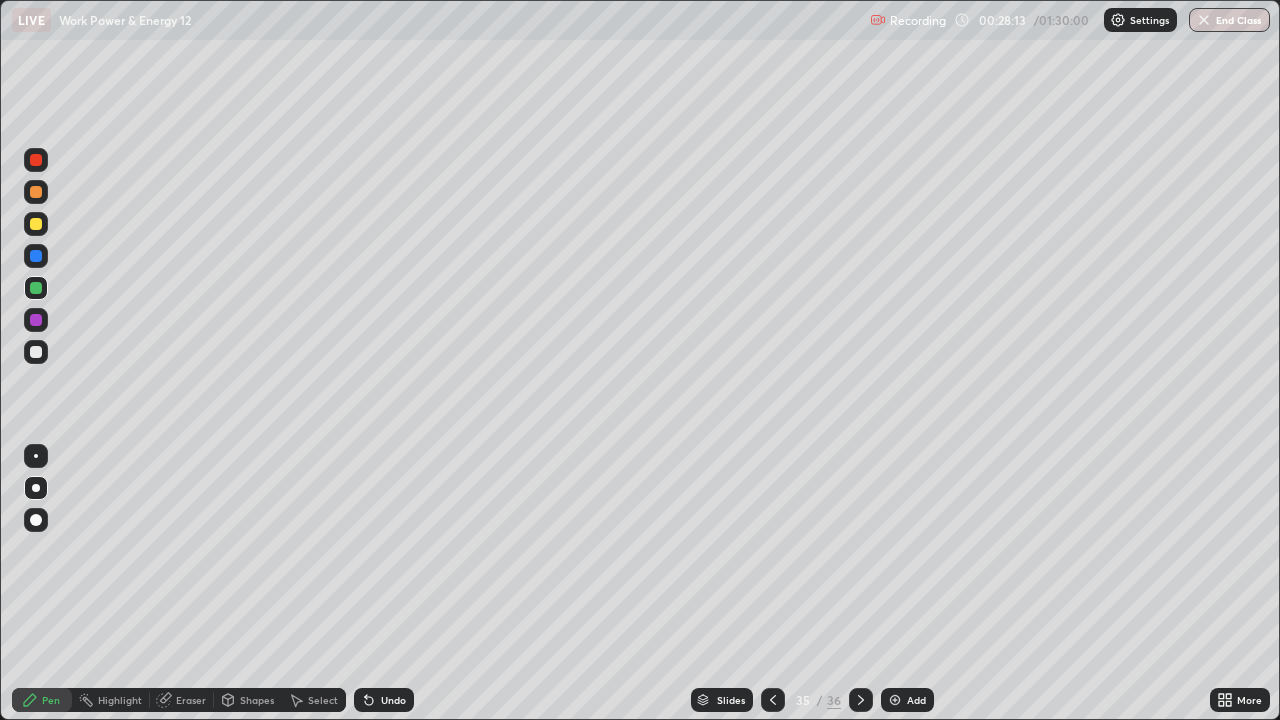click at bounding box center (36, 256) 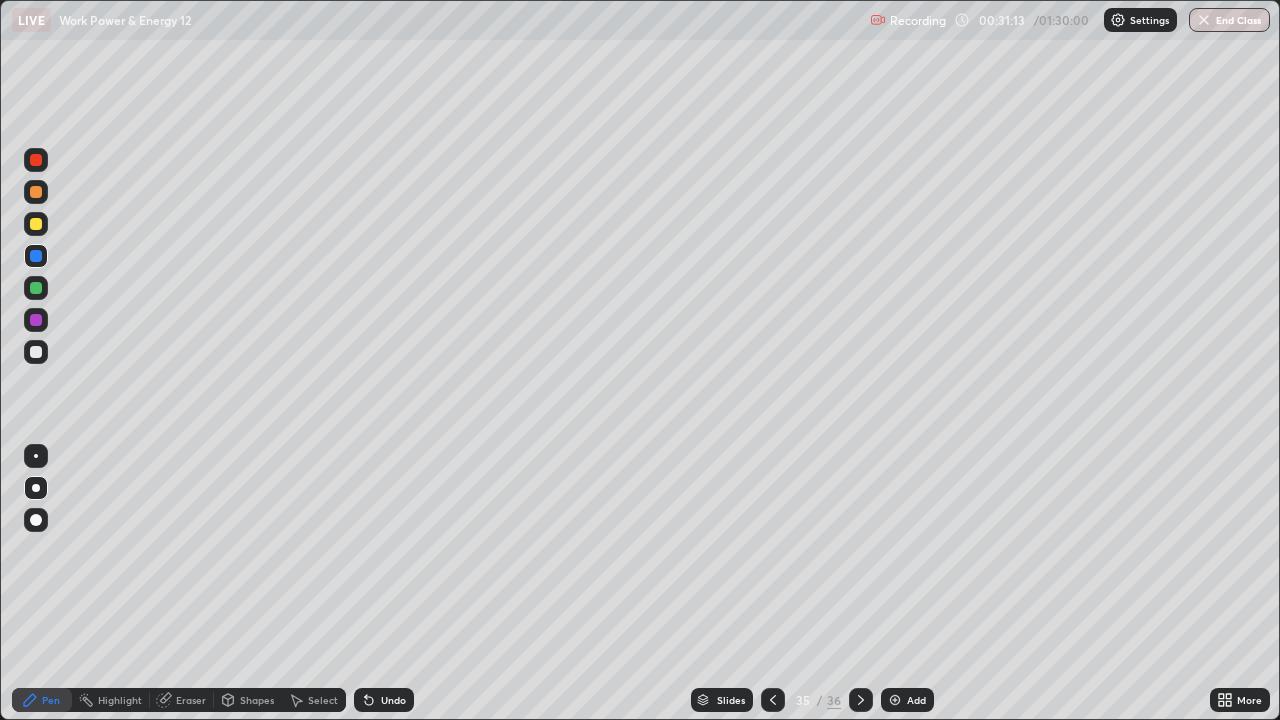 click on "Slides" at bounding box center [731, 700] 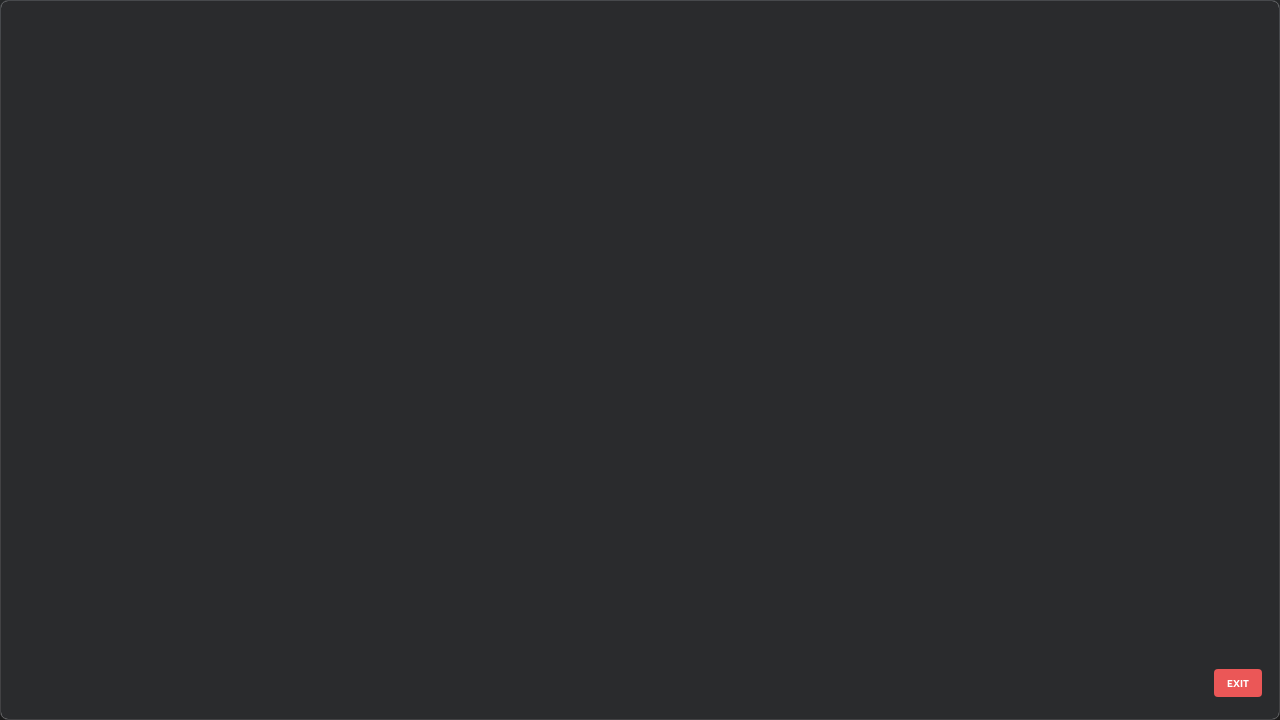 scroll, scrollTop: 1977, scrollLeft: 0, axis: vertical 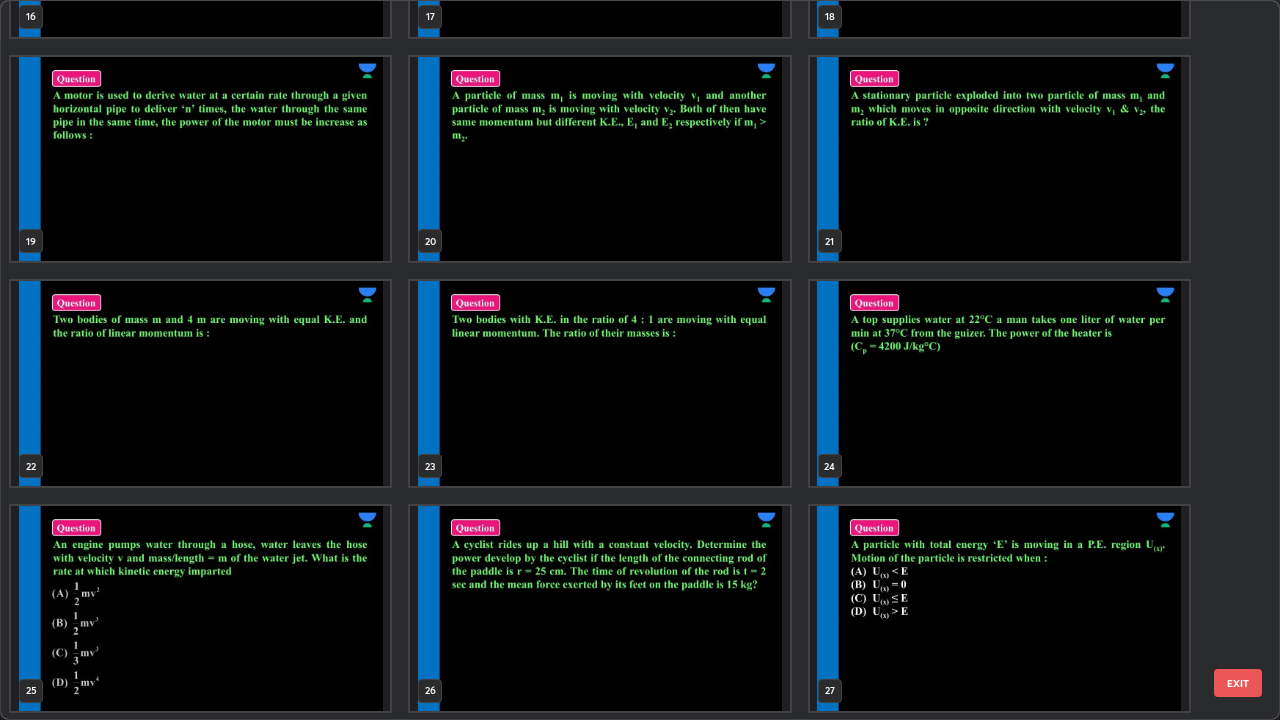 click at bounding box center [200, 383] 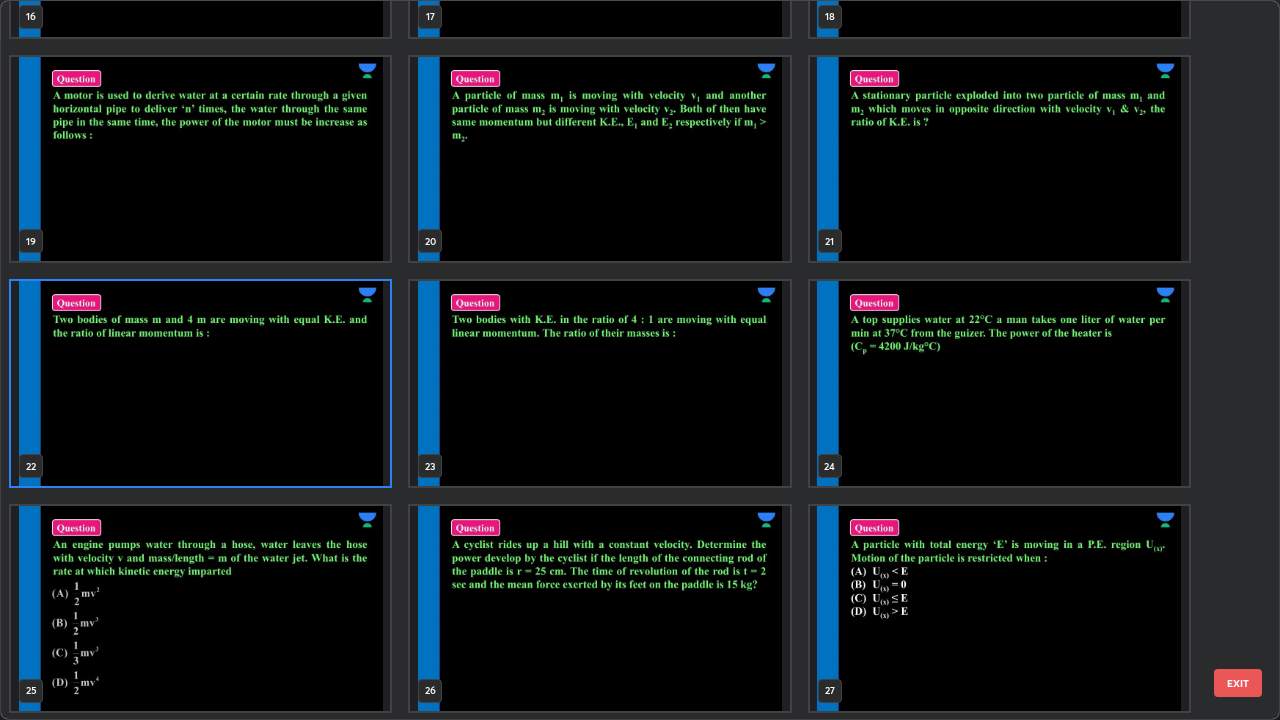 click at bounding box center [200, 383] 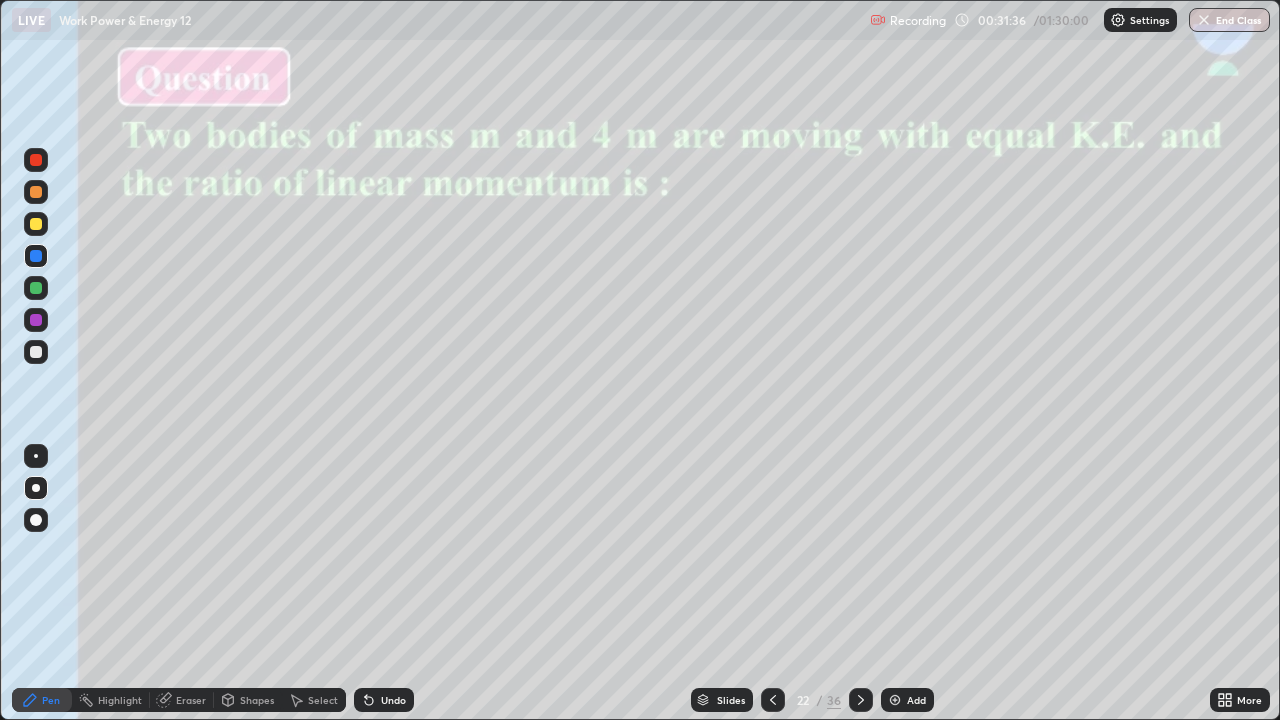 click at bounding box center [200, 383] 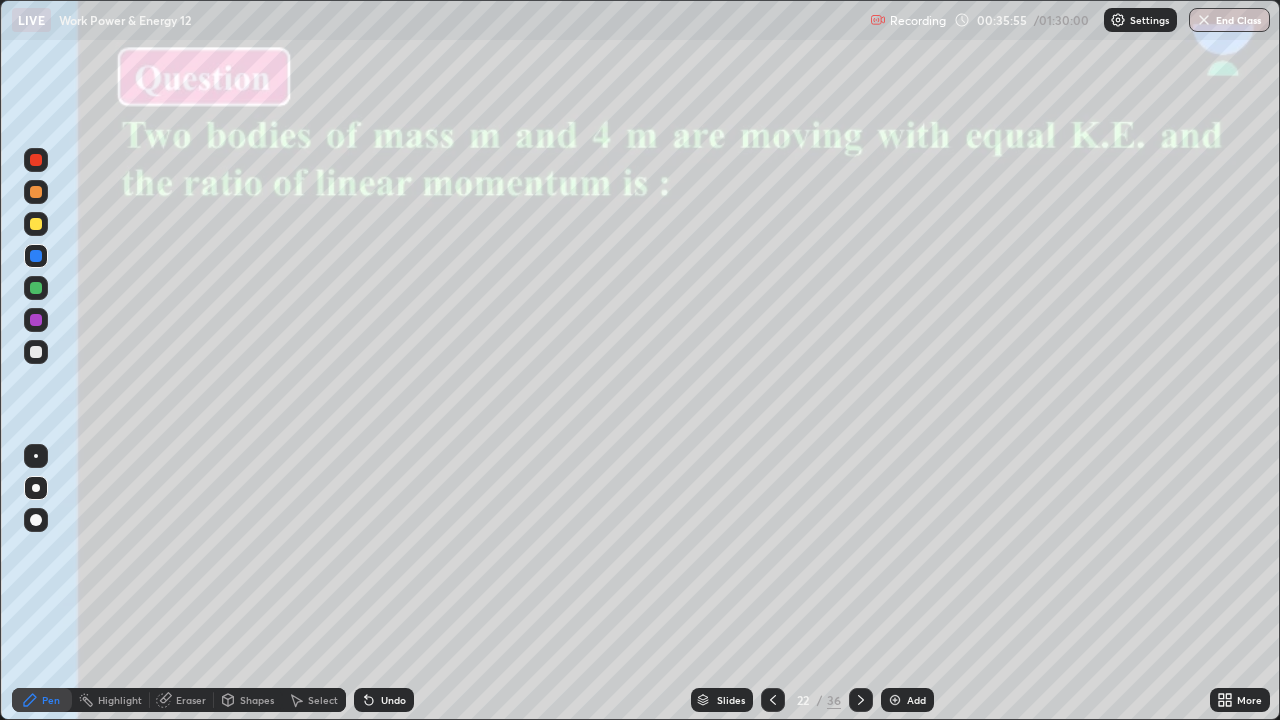 click on "Slides" at bounding box center (731, 700) 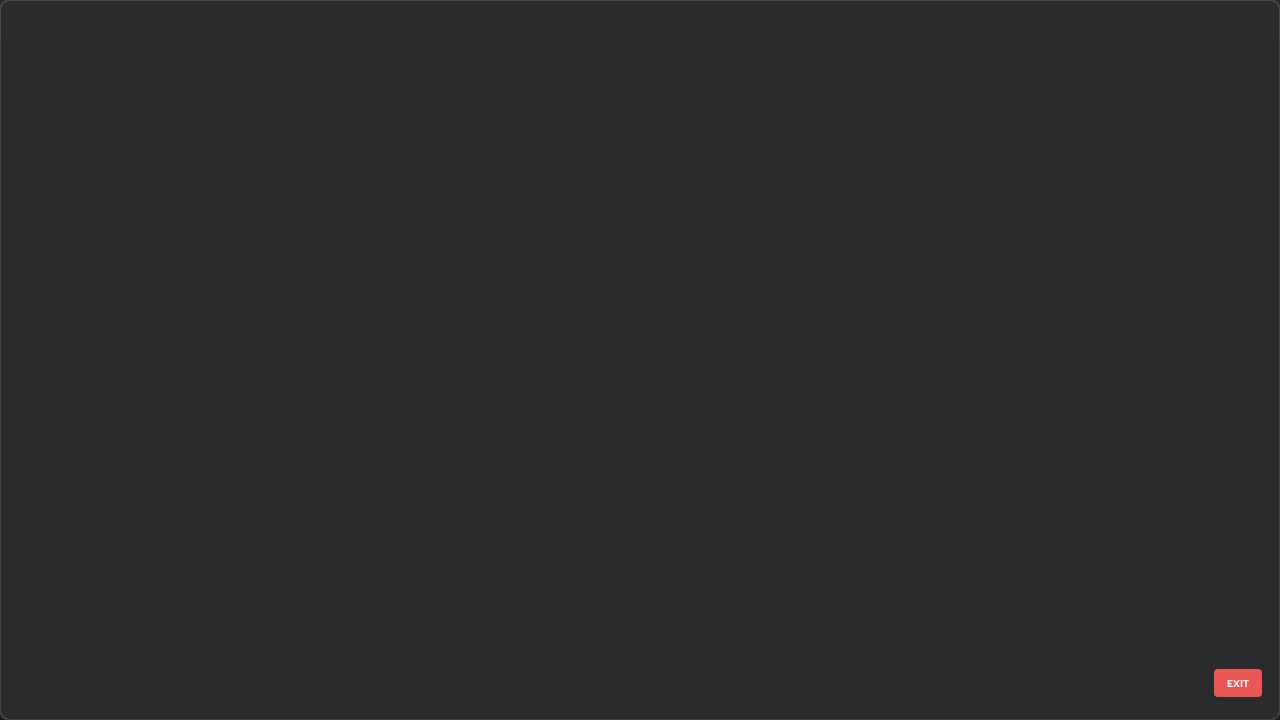 scroll, scrollTop: 1079, scrollLeft: 0, axis: vertical 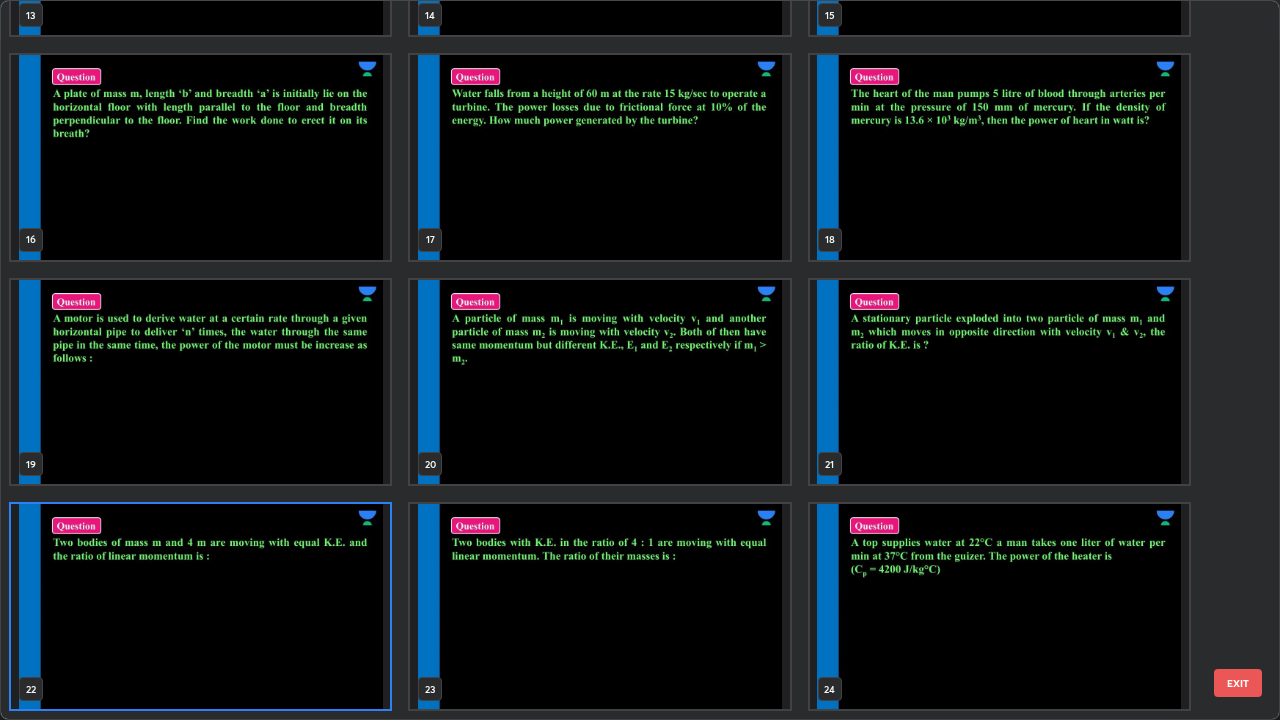click at bounding box center (599, 606) 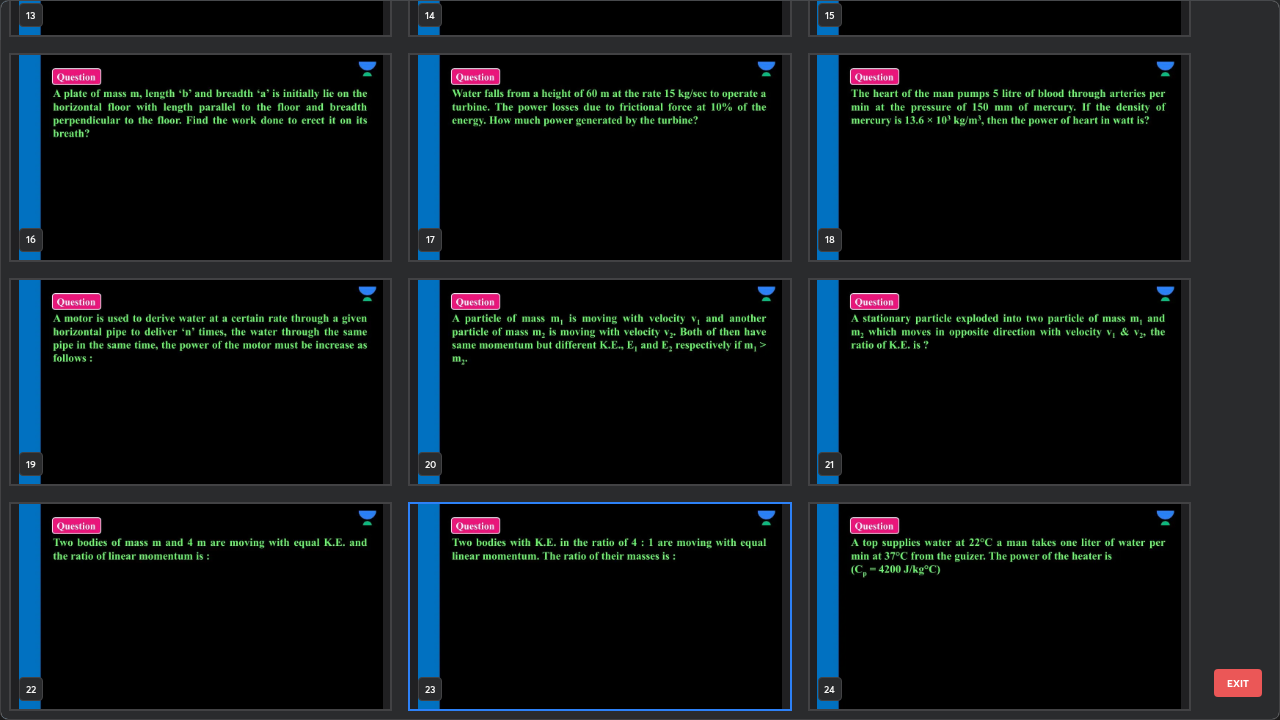 click at bounding box center (599, 606) 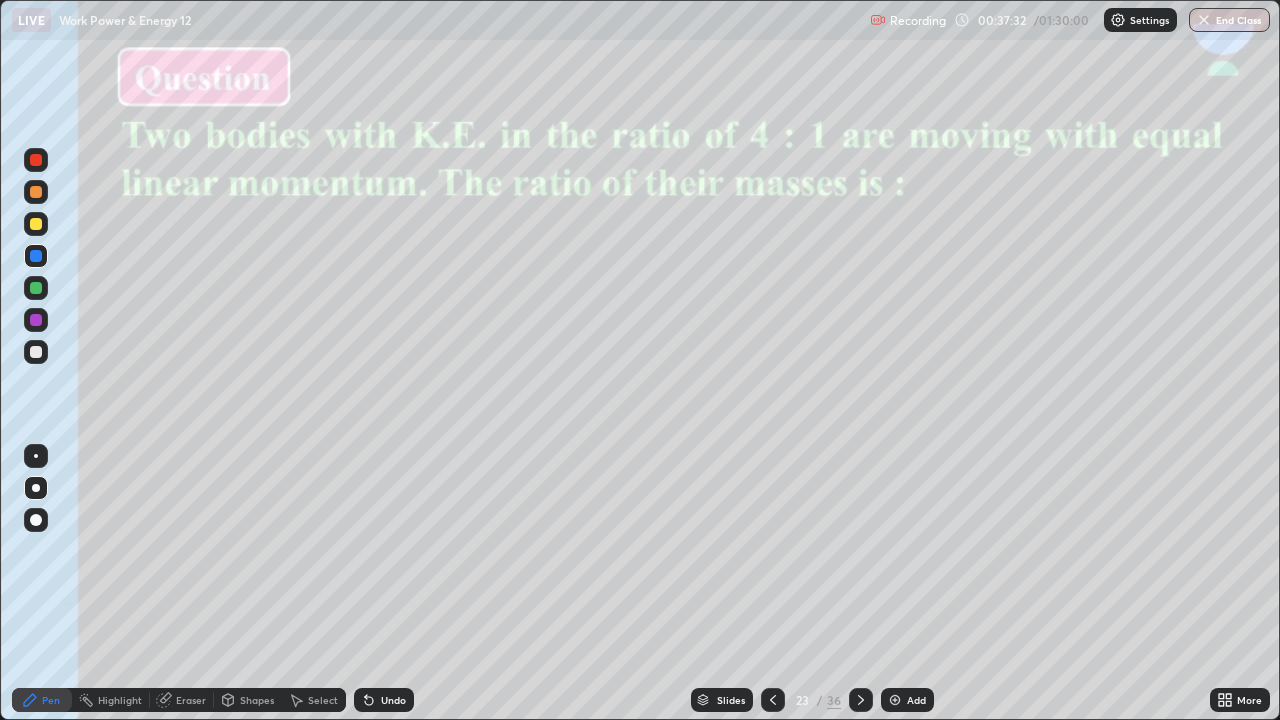 click at bounding box center [36, 352] 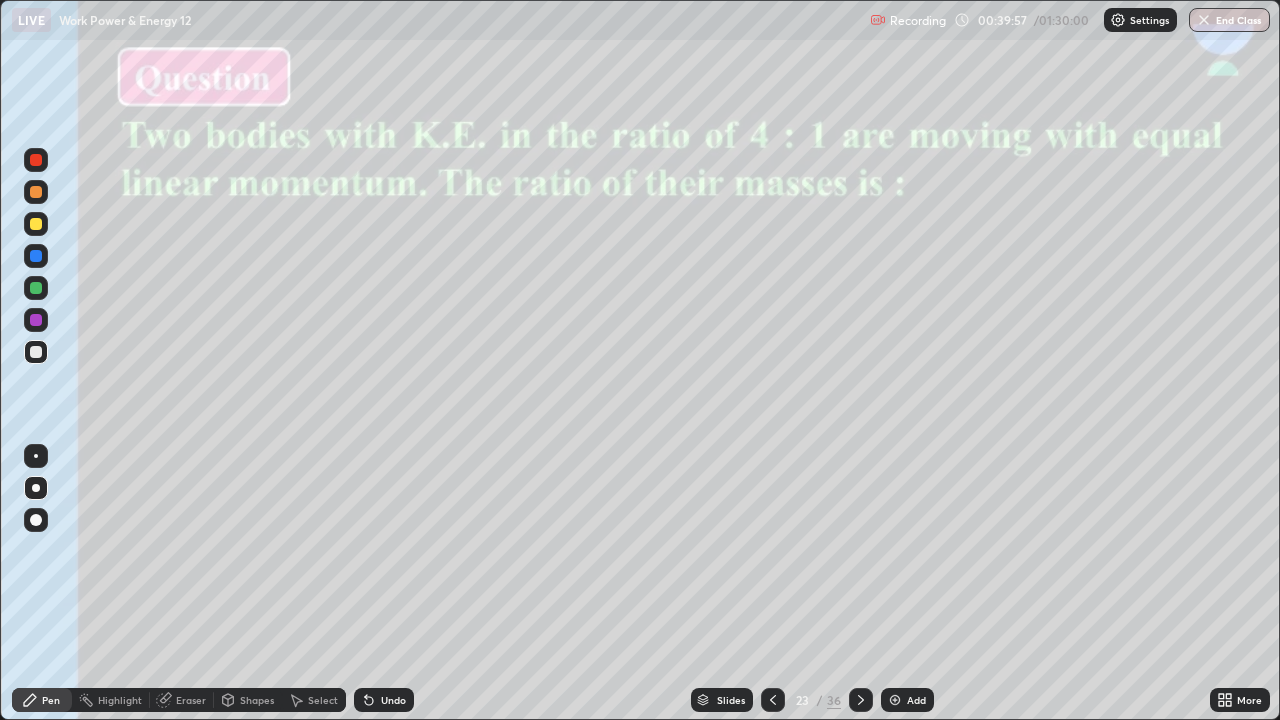 click on "Slides" at bounding box center [731, 700] 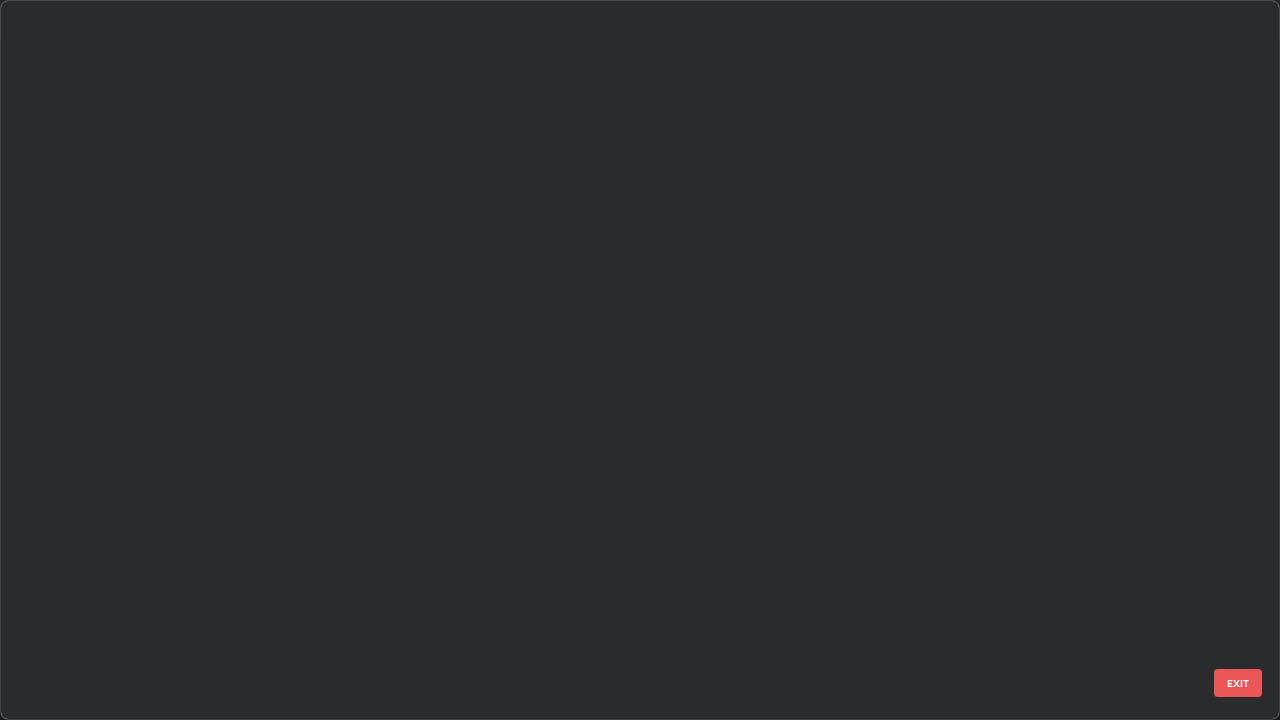 scroll, scrollTop: 1079, scrollLeft: 0, axis: vertical 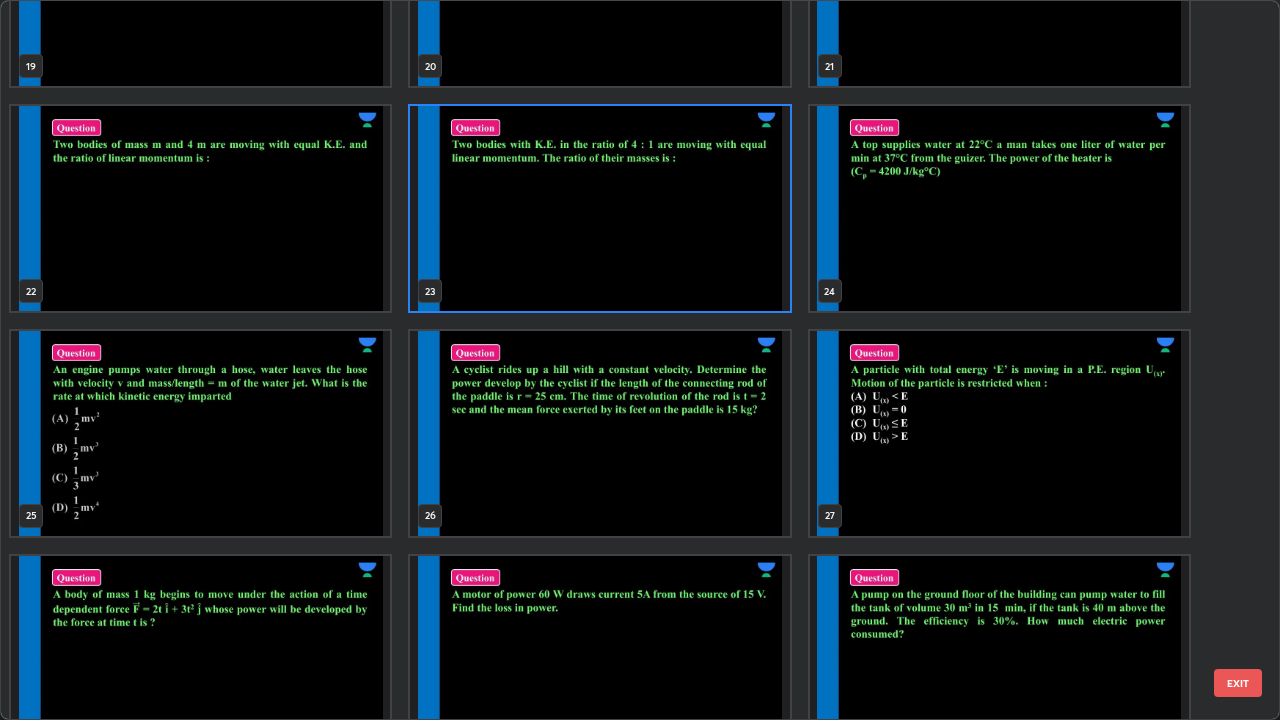 click at bounding box center [999, 433] 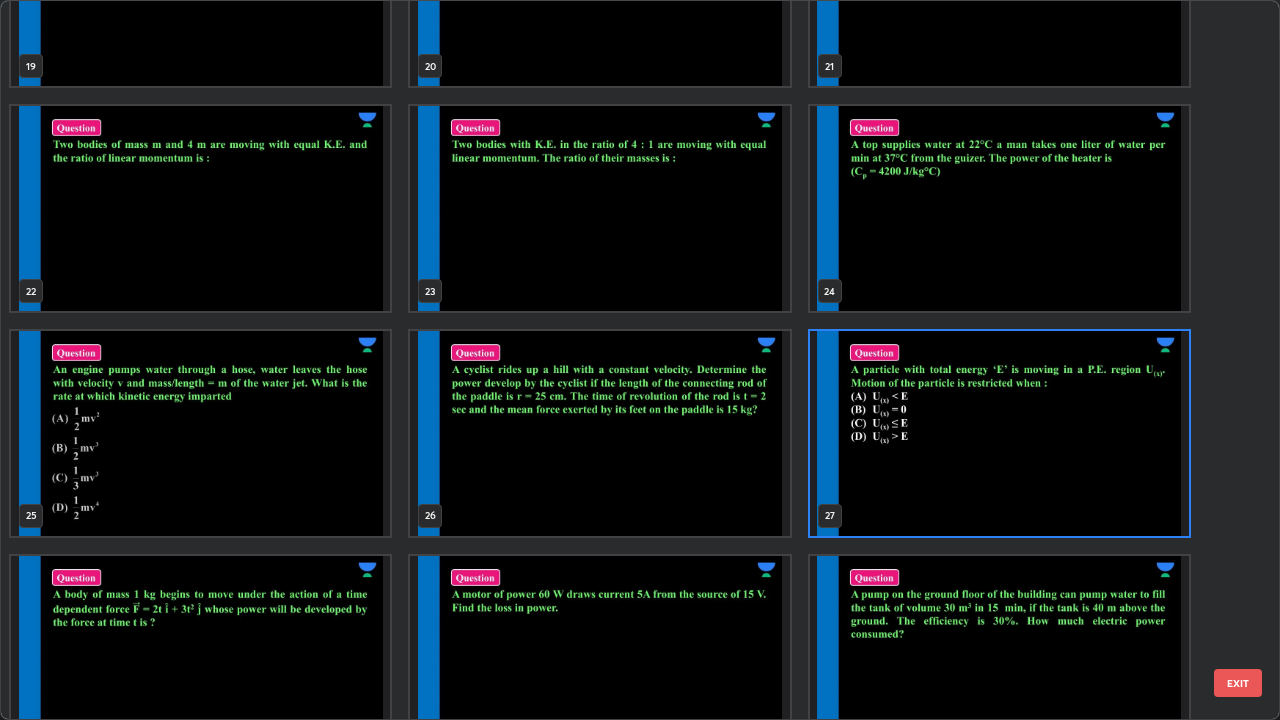 click at bounding box center [999, 433] 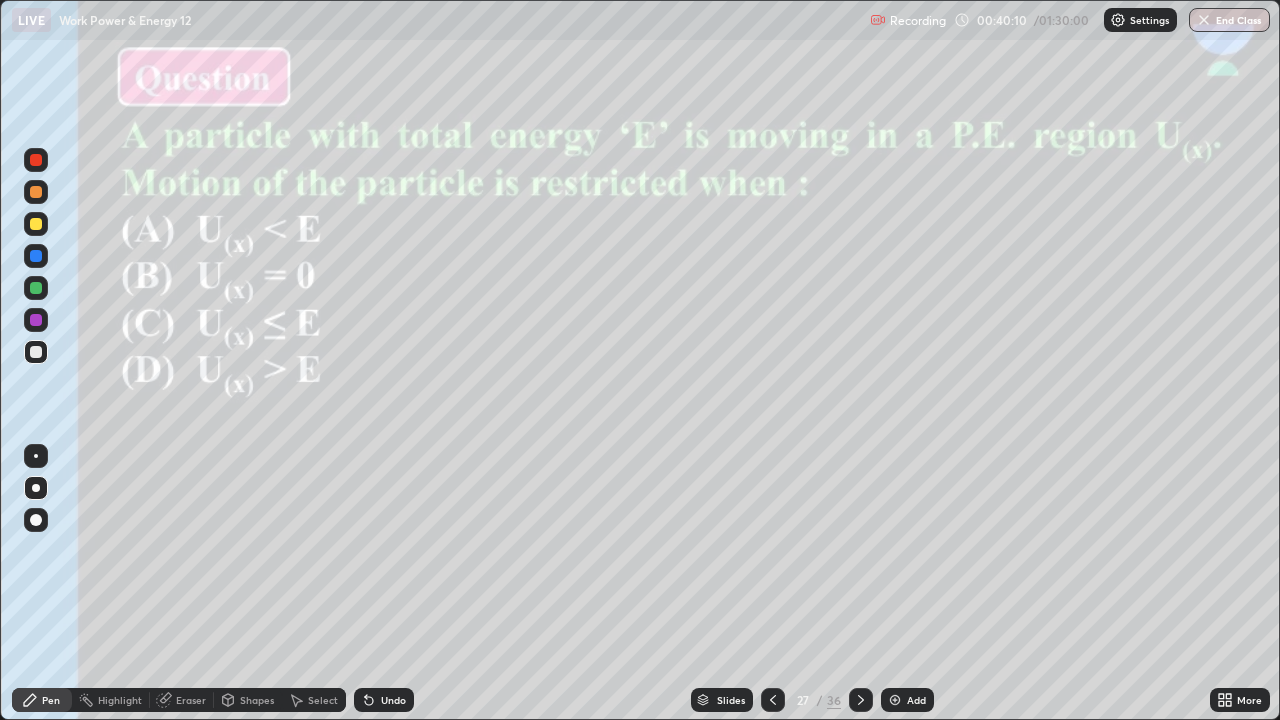 click at bounding box center (999, 433) 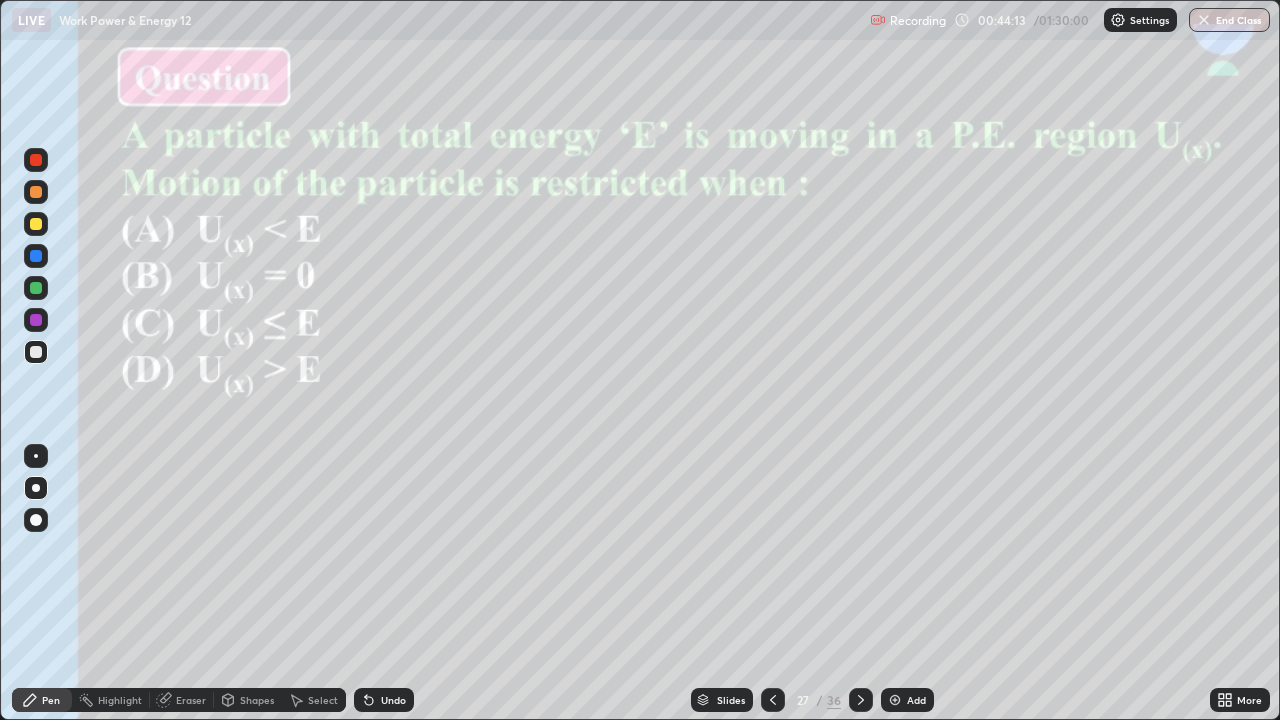 click on "Eraser" at bounding box center [182, 700] 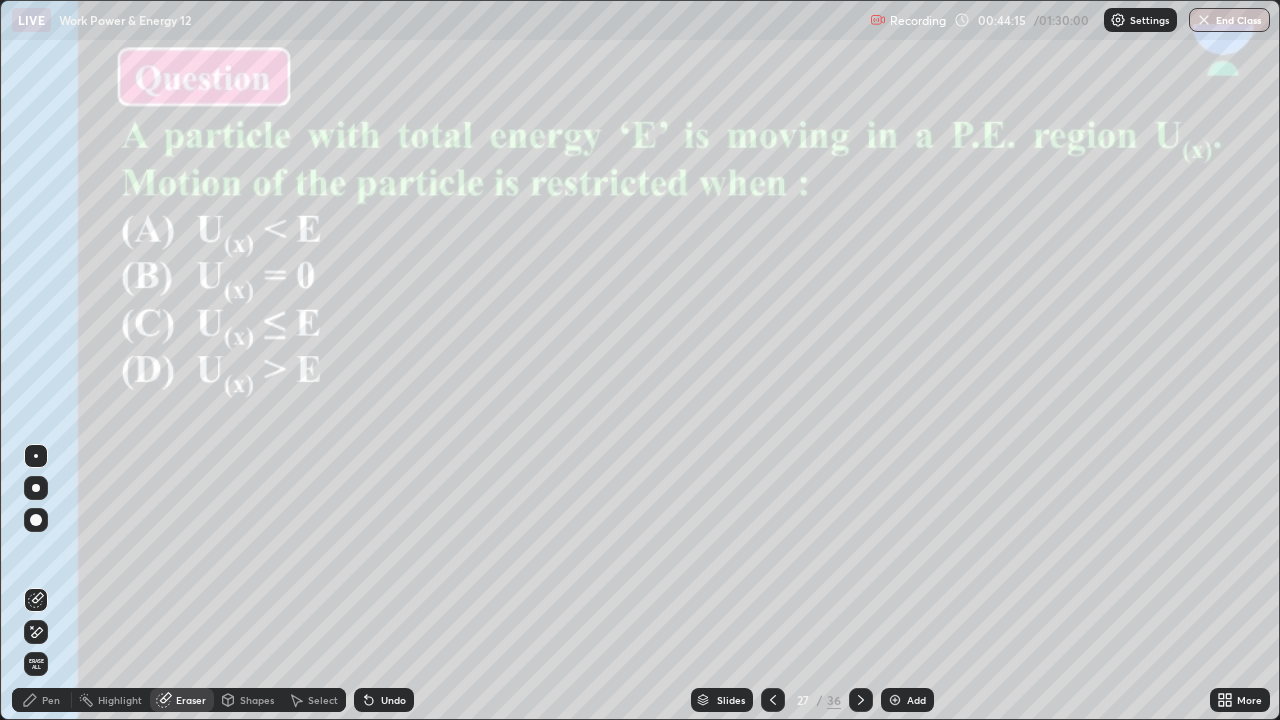 click on "Pen" at bounding box center (51, 700) 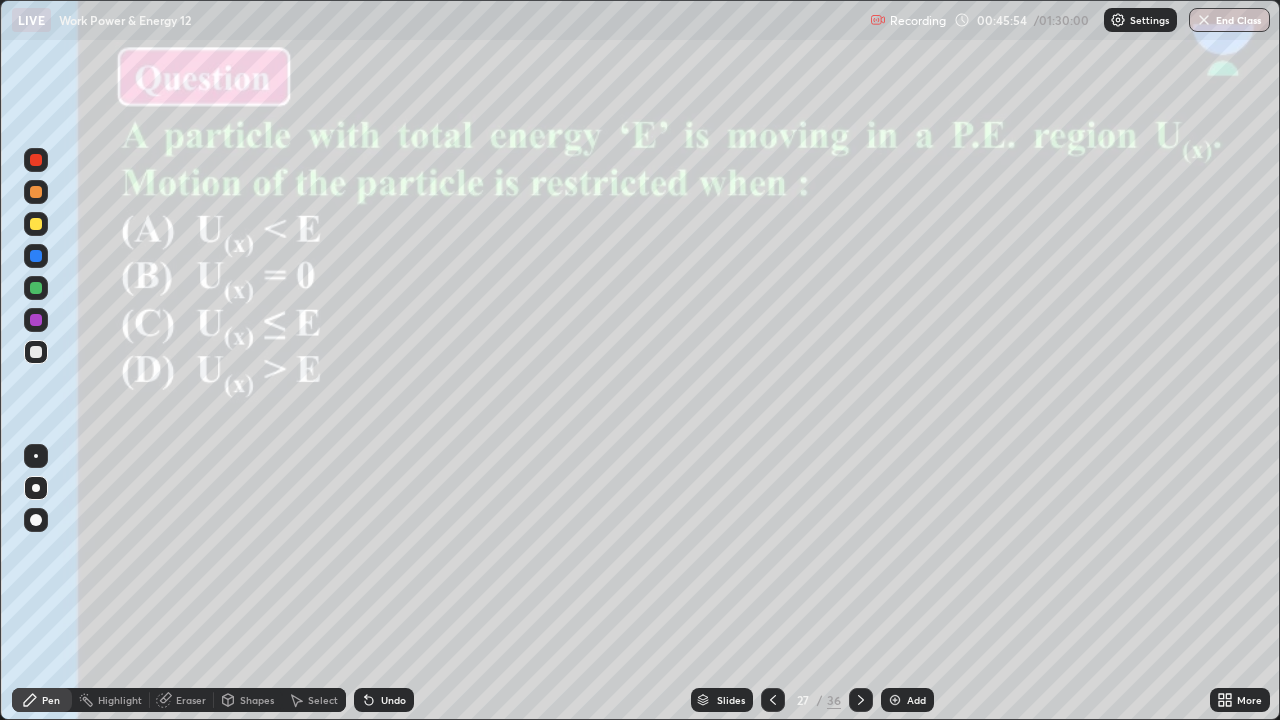 click at bounding box center [36, 320] 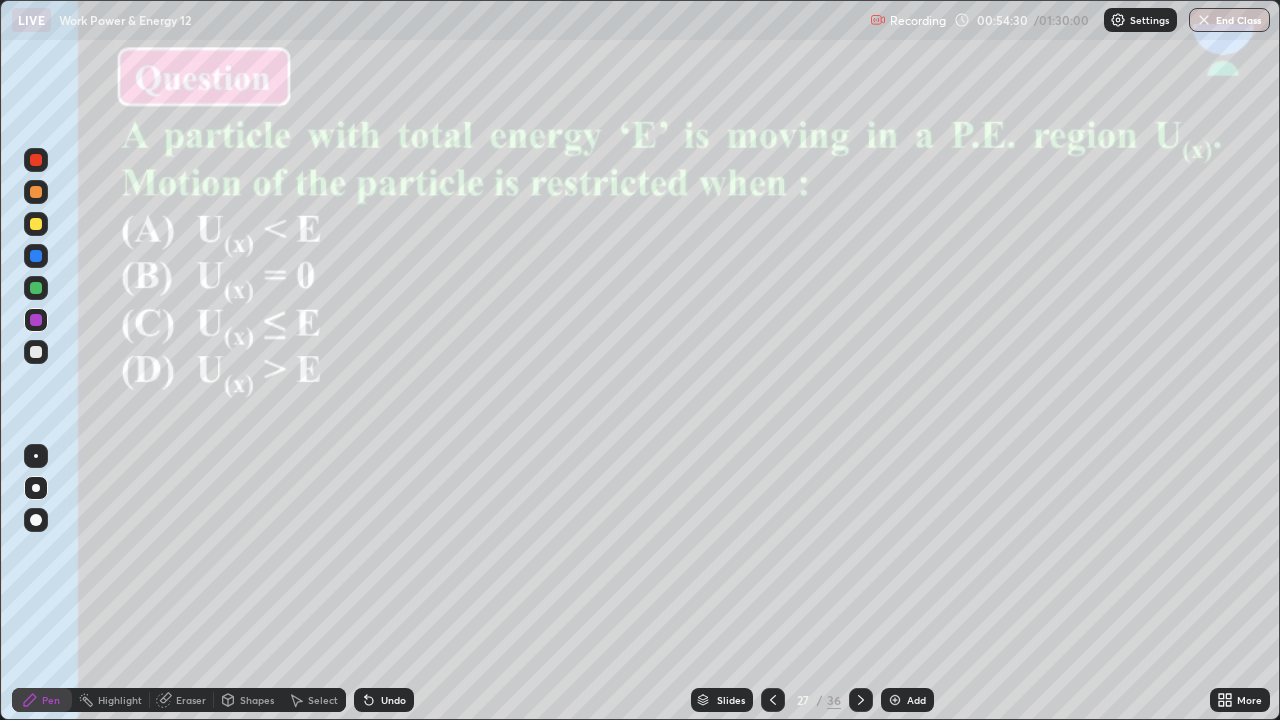 click on "Slides" at bounding box center (722, 700) 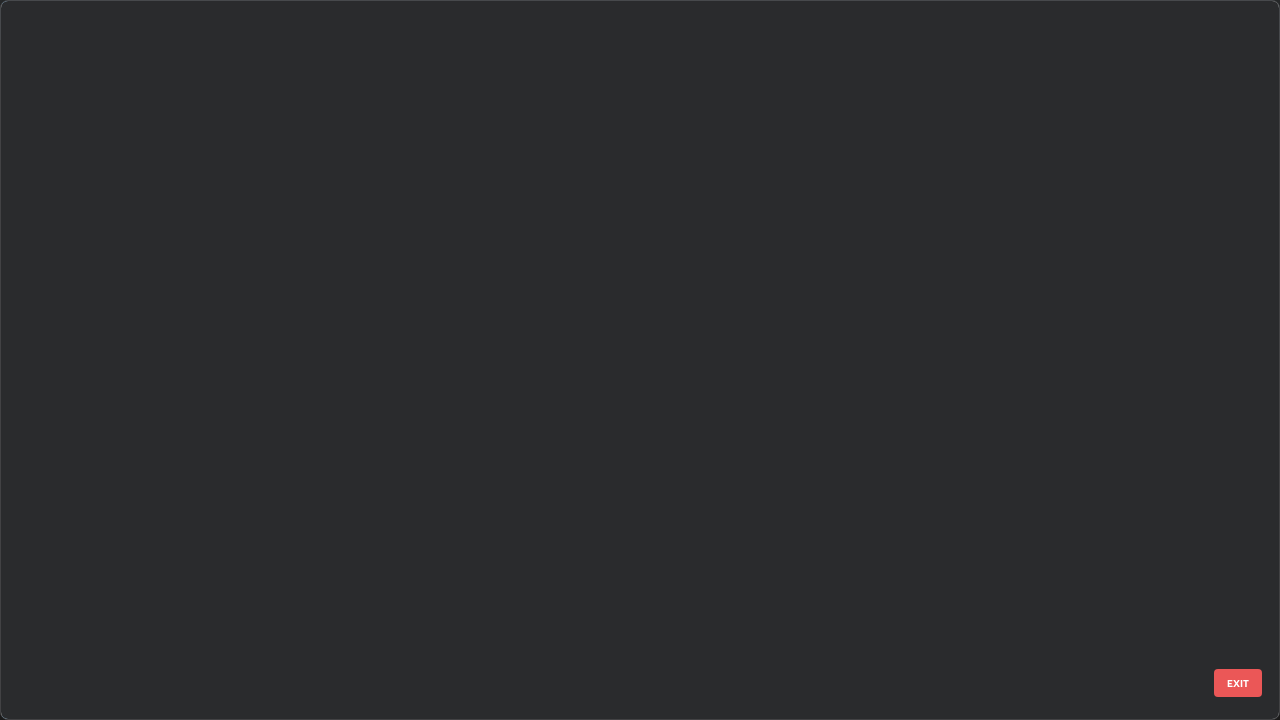 scroll, scrollTop: 1303, scrollLeft: 0, axis: vertical 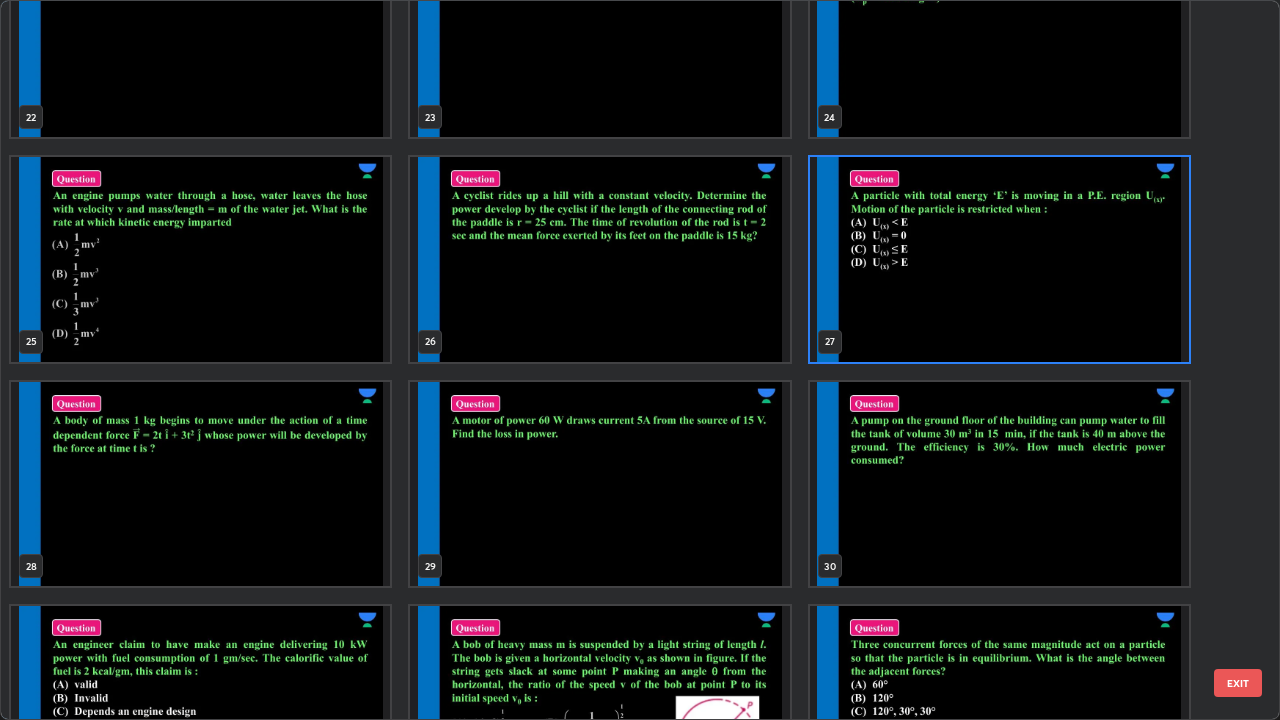 click at bounding box center [599, 259] 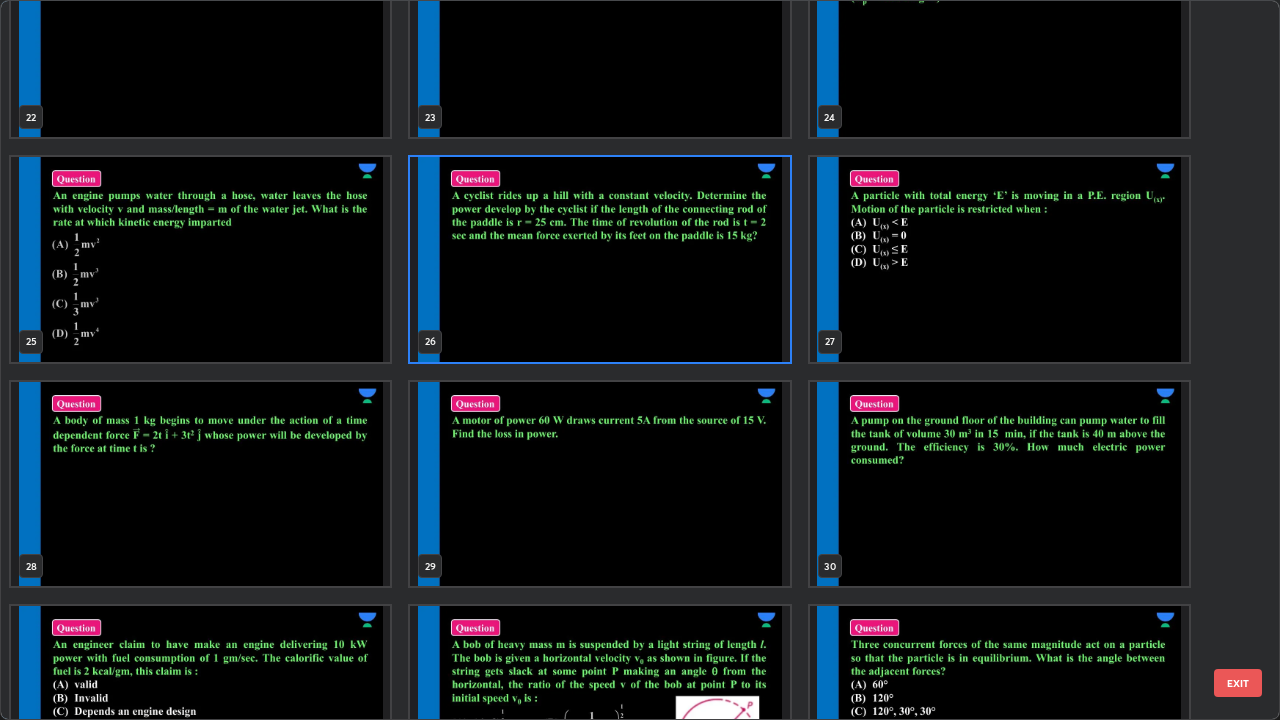 click at bounding box center [599, 259] 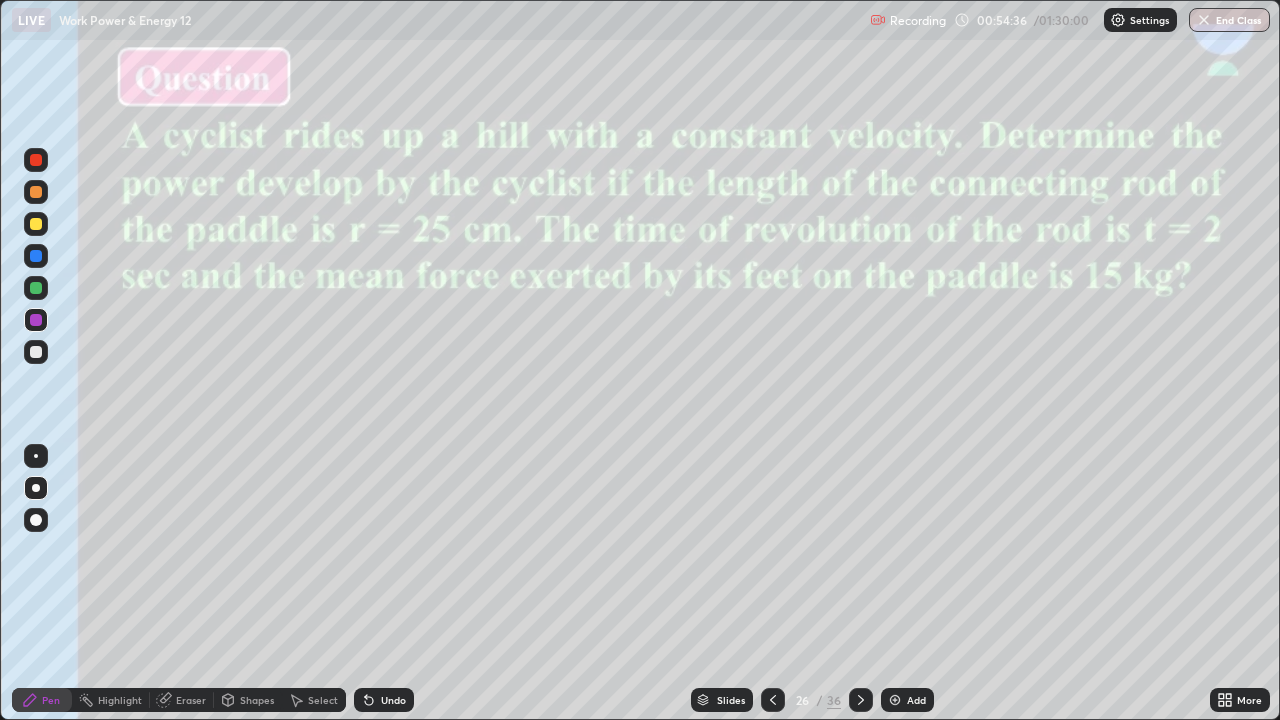 click at bounding box center [599, 259] 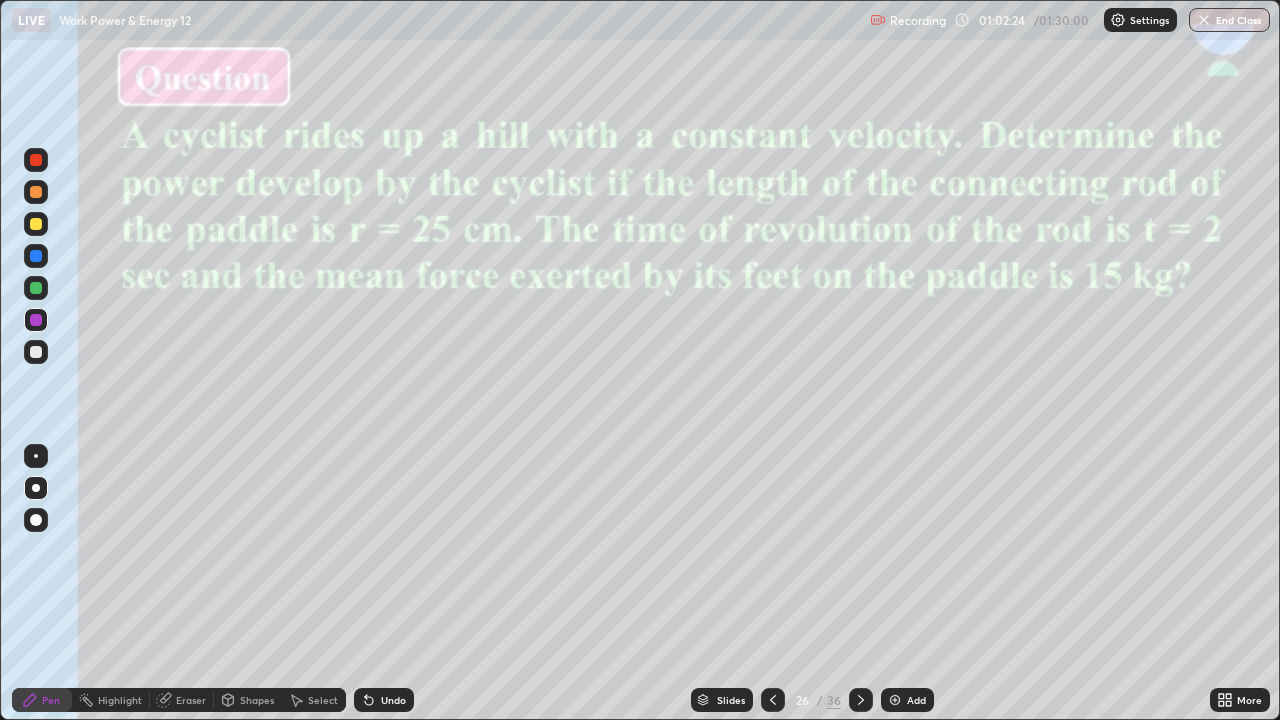 click on "Slides" at bounding box center [722, 700] 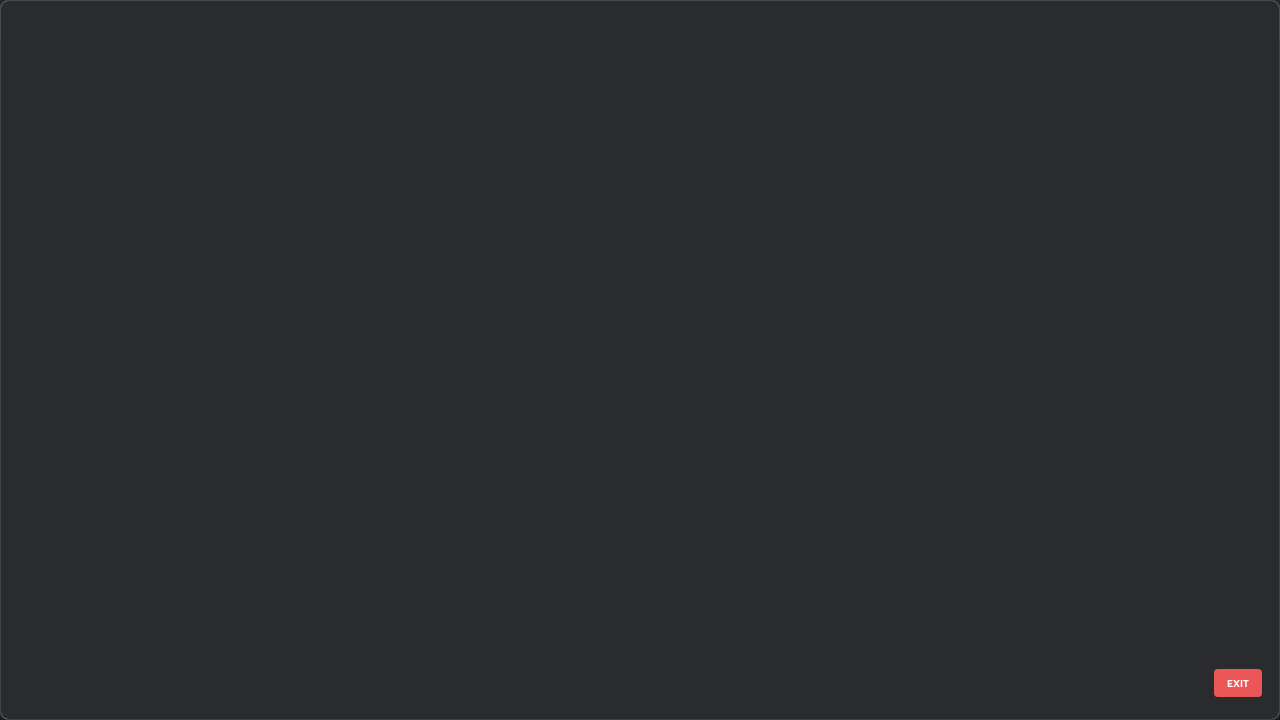 scroll, scrollTop: 1303, scrollLeft: 0, axis: vertical 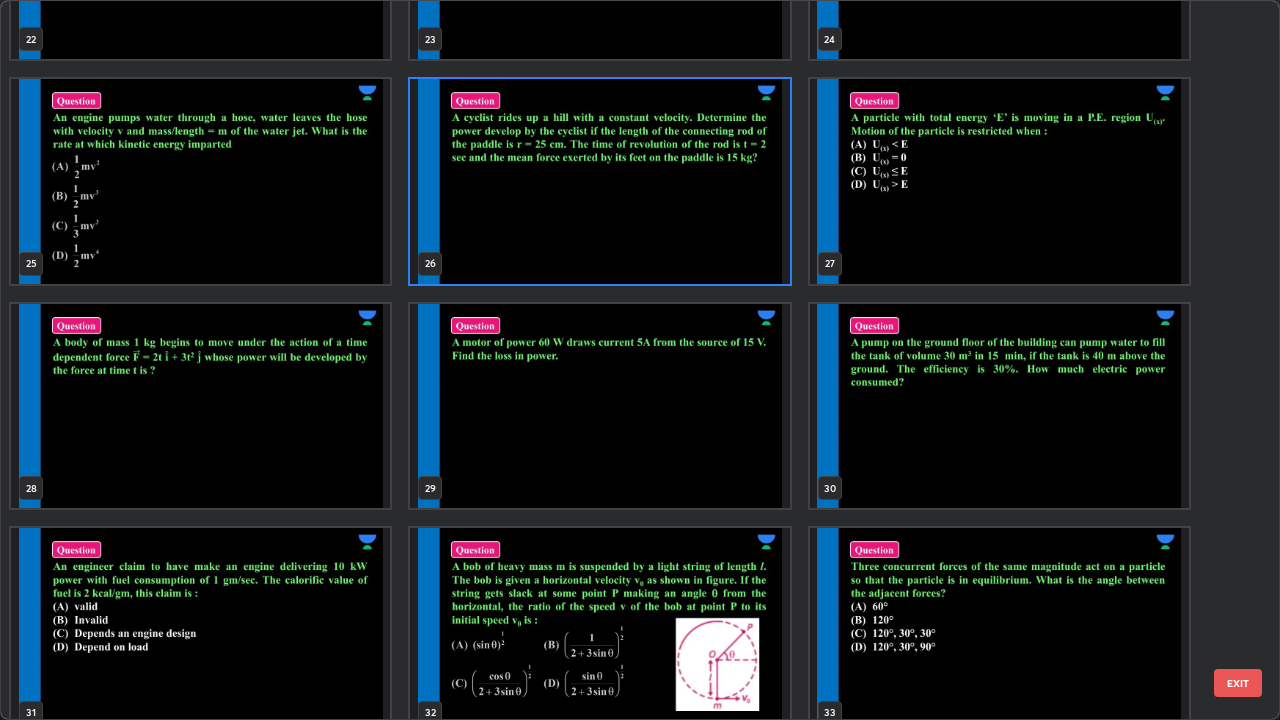 click at bounding box center (200, 406) 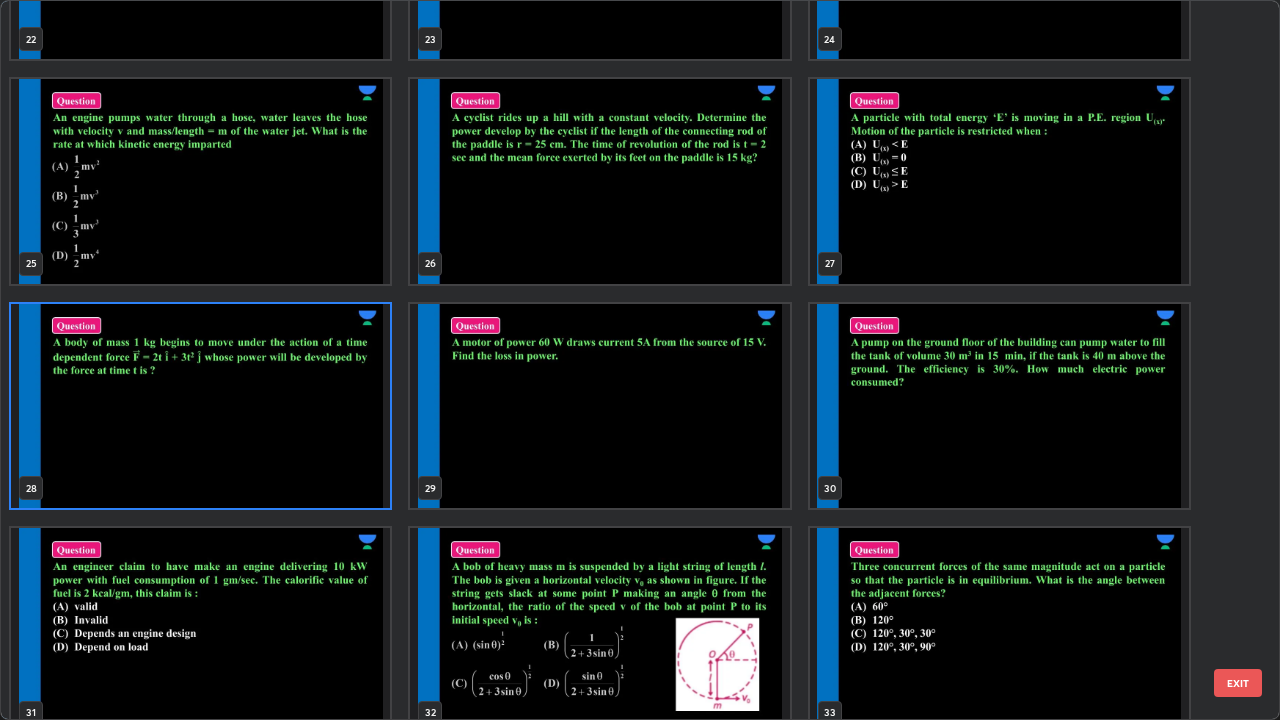 click at bounding box center [200, 406] 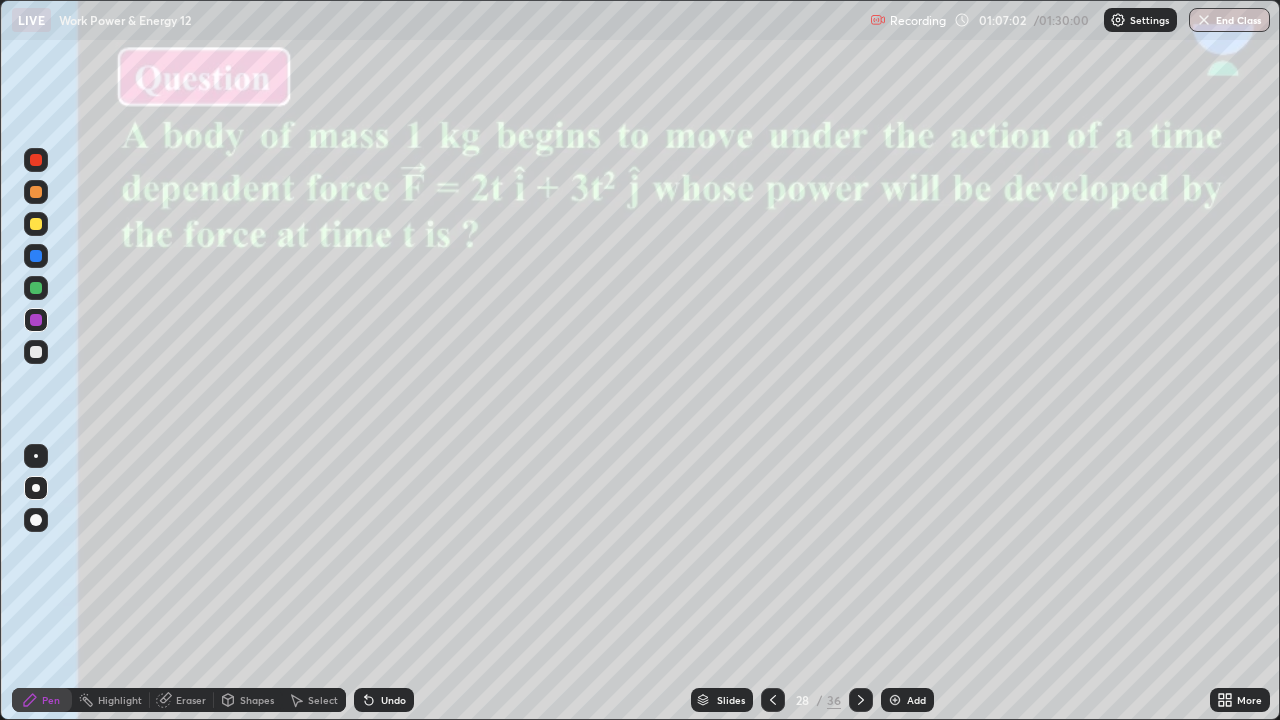 click on "Eraser" at bounding box center [191, 700] 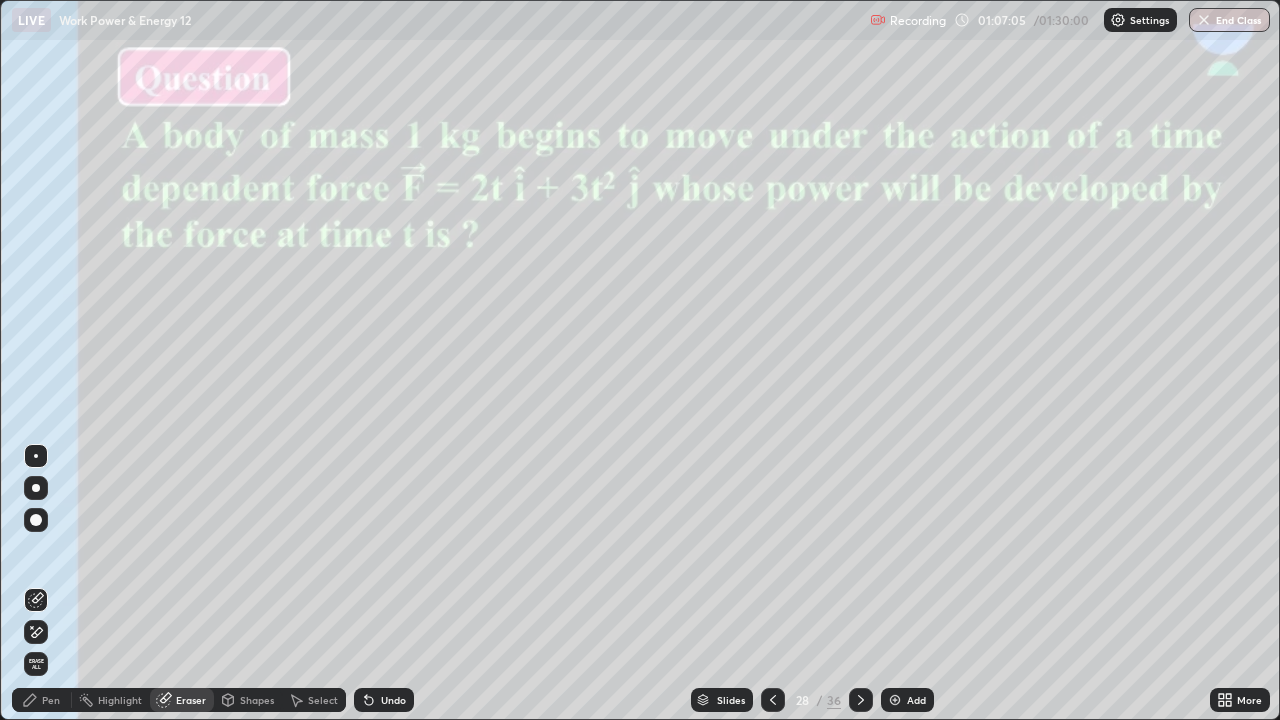 click on "Pen" at bounding box center (51, 700) 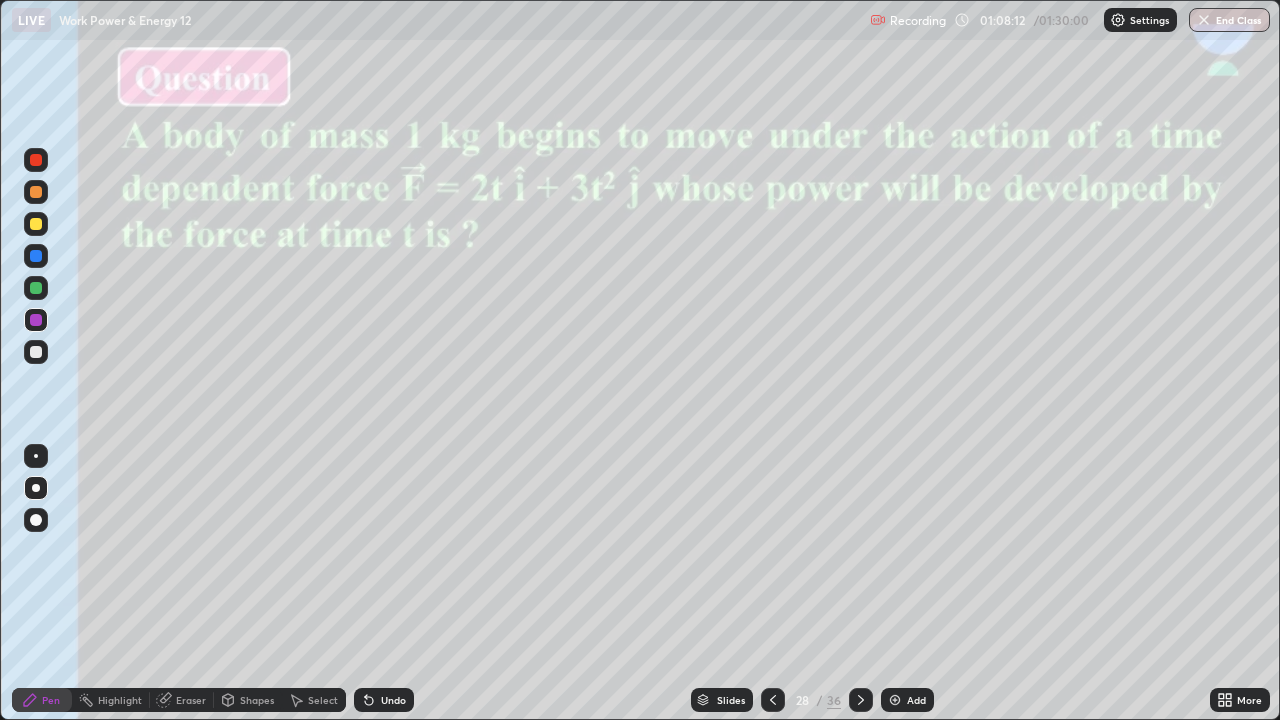 click at bounding box center [36, 352] 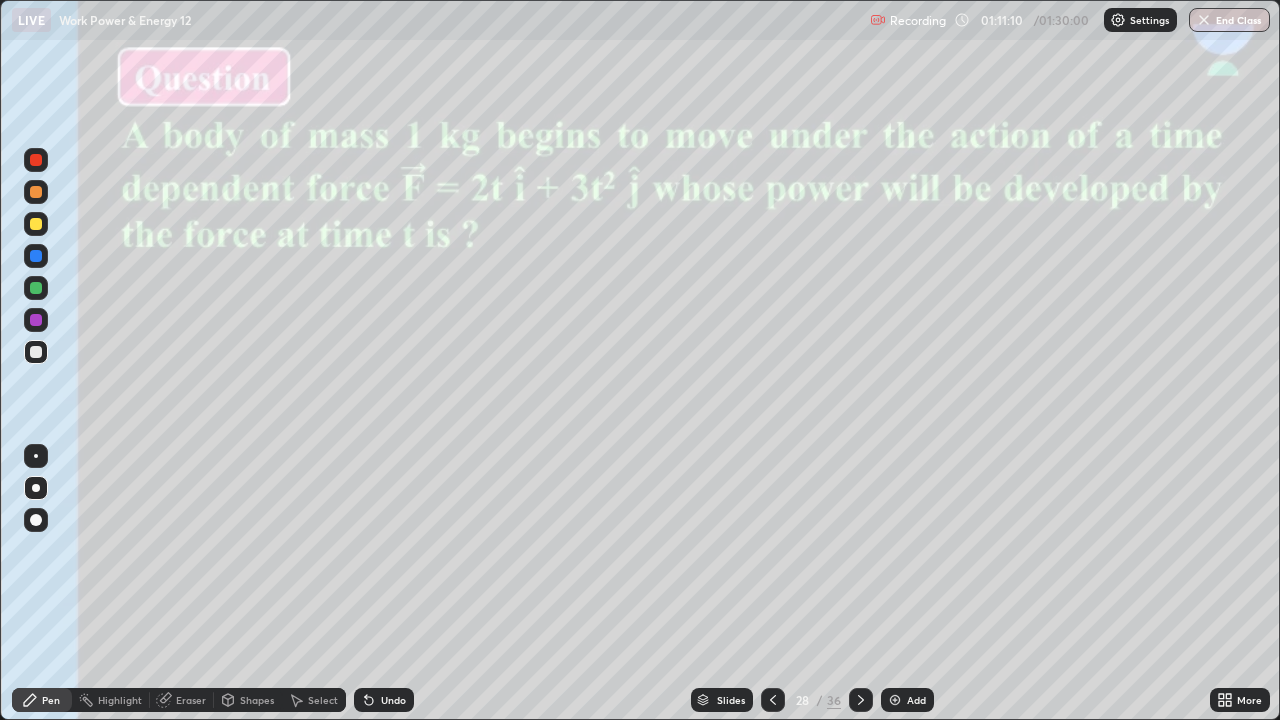 click on "Slides" at bounding box center (731, 700) 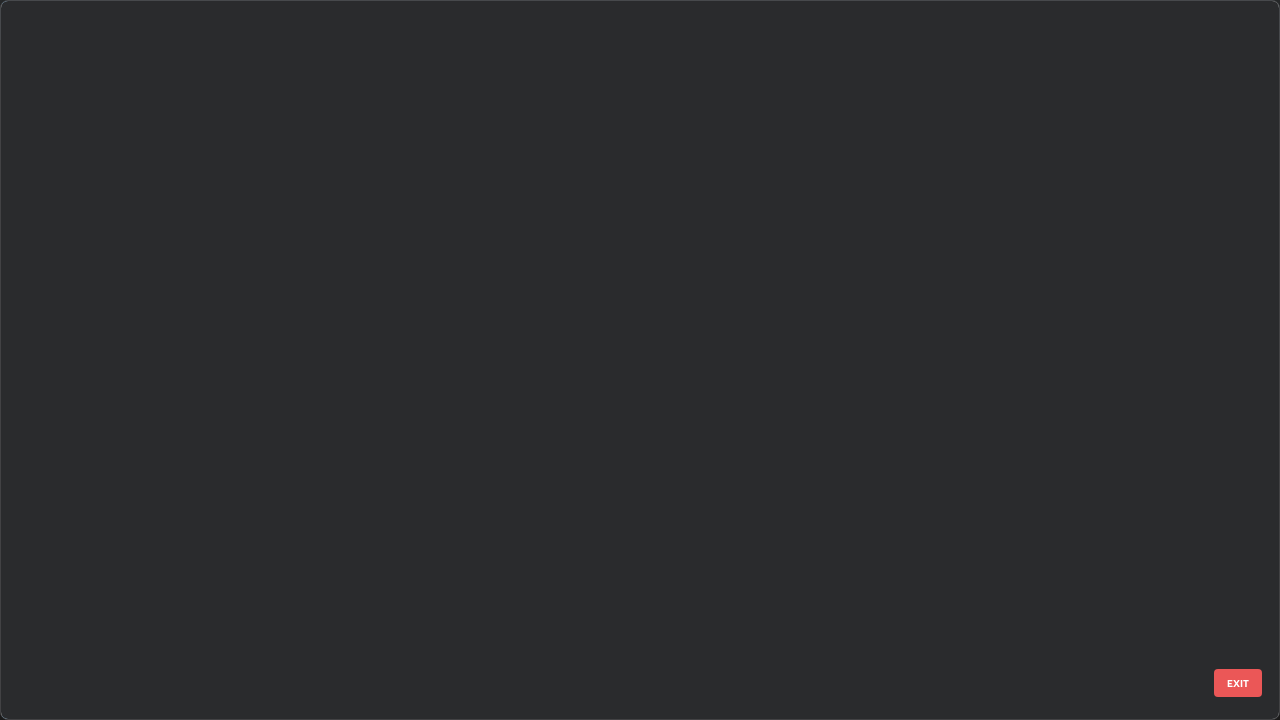 scroll, scrollTop: 1528, scrollLeft: 0, axis: vertical 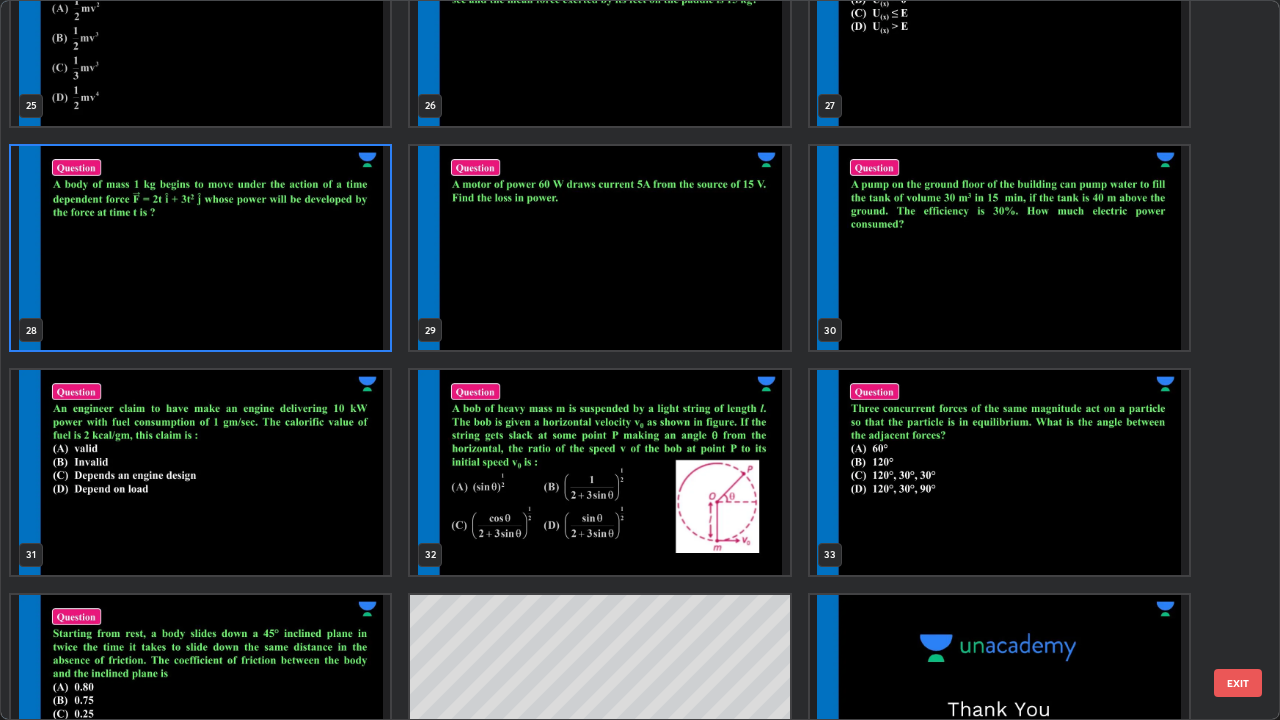 click at bounding box center [200, 472] 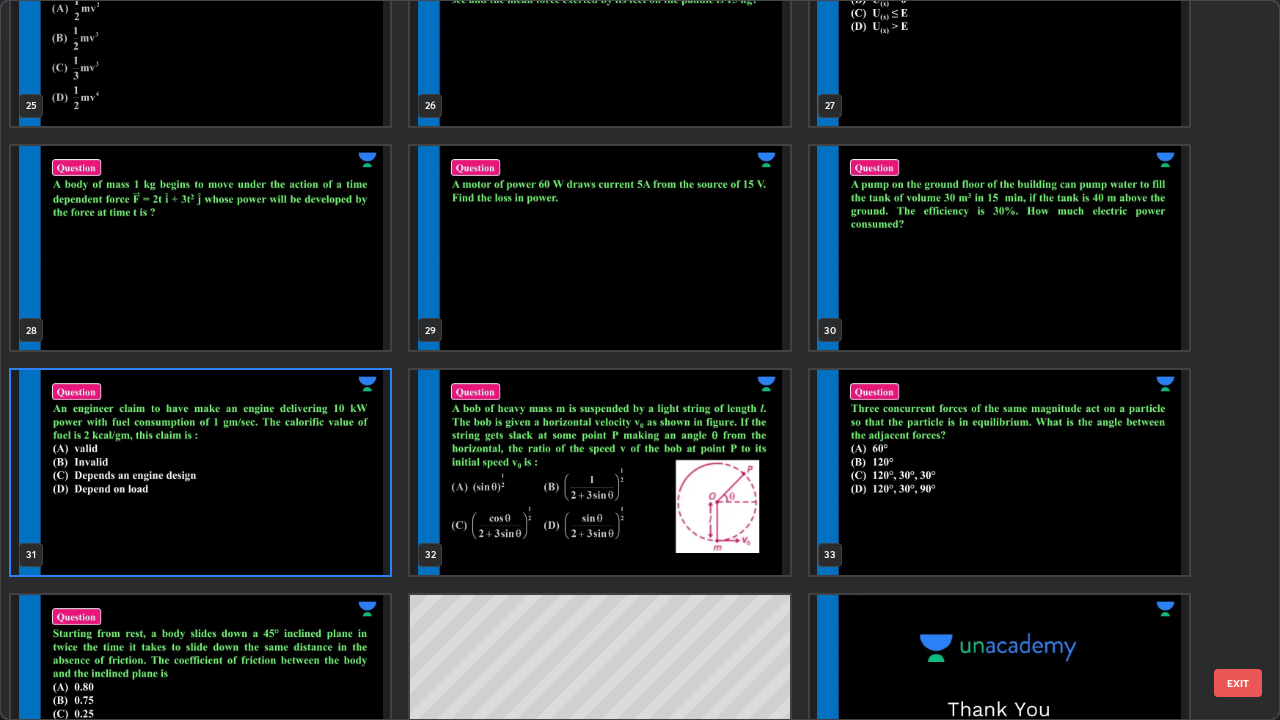click at bounding box center [200, 472] 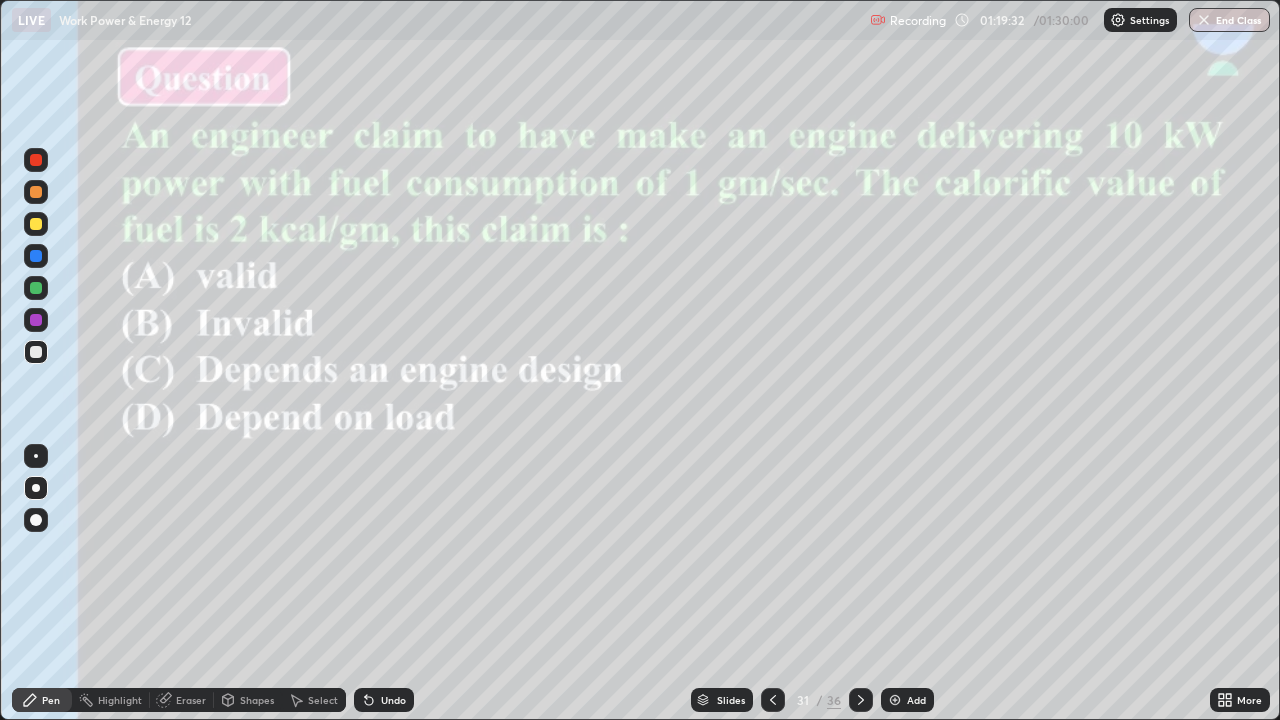 click on "Slides" at bounding box center [722, 700] 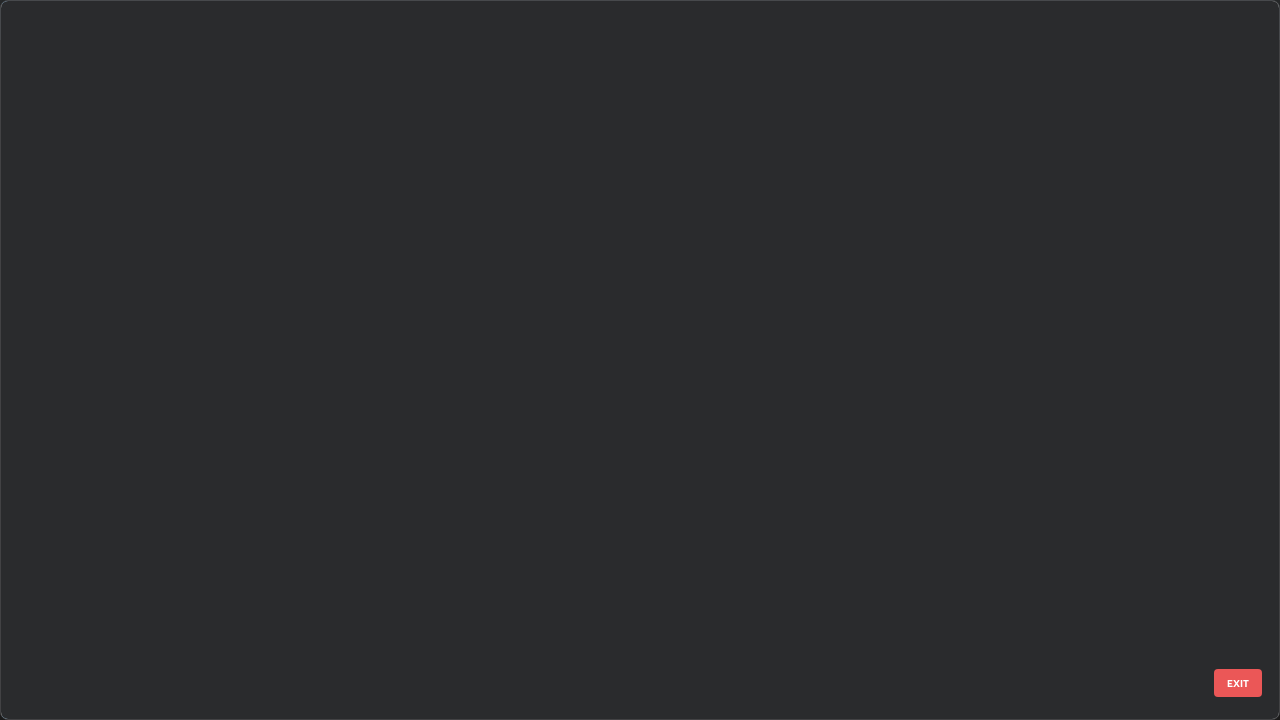 scroll, scrollTop: 1753, scrollLeft: 0, axis: vertical 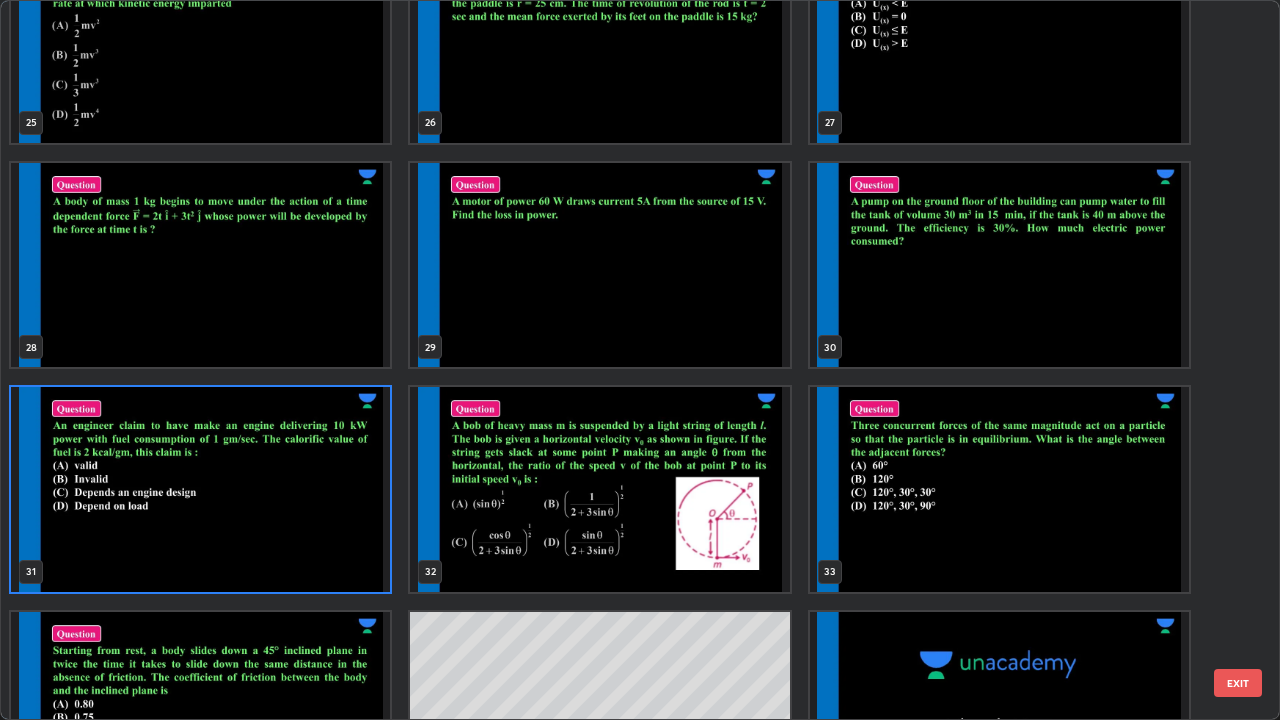 click at bounding box center (999, 265) 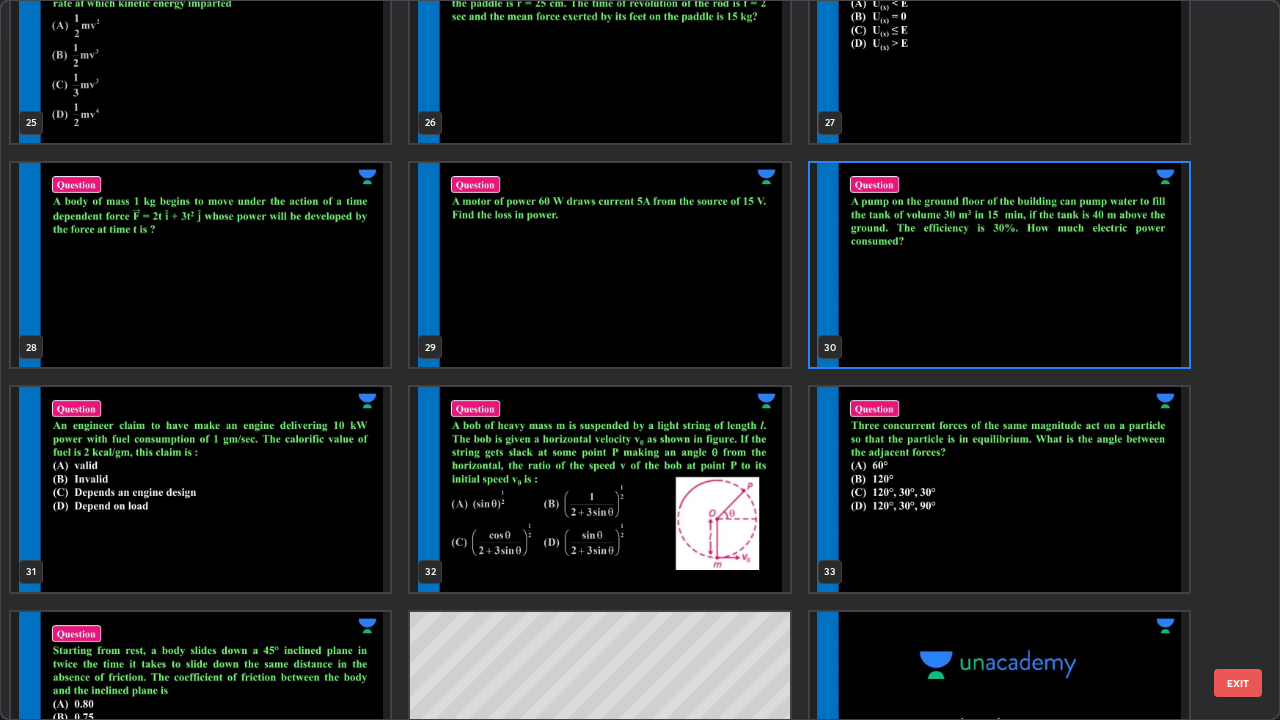 click at bounding box center (999, 265) 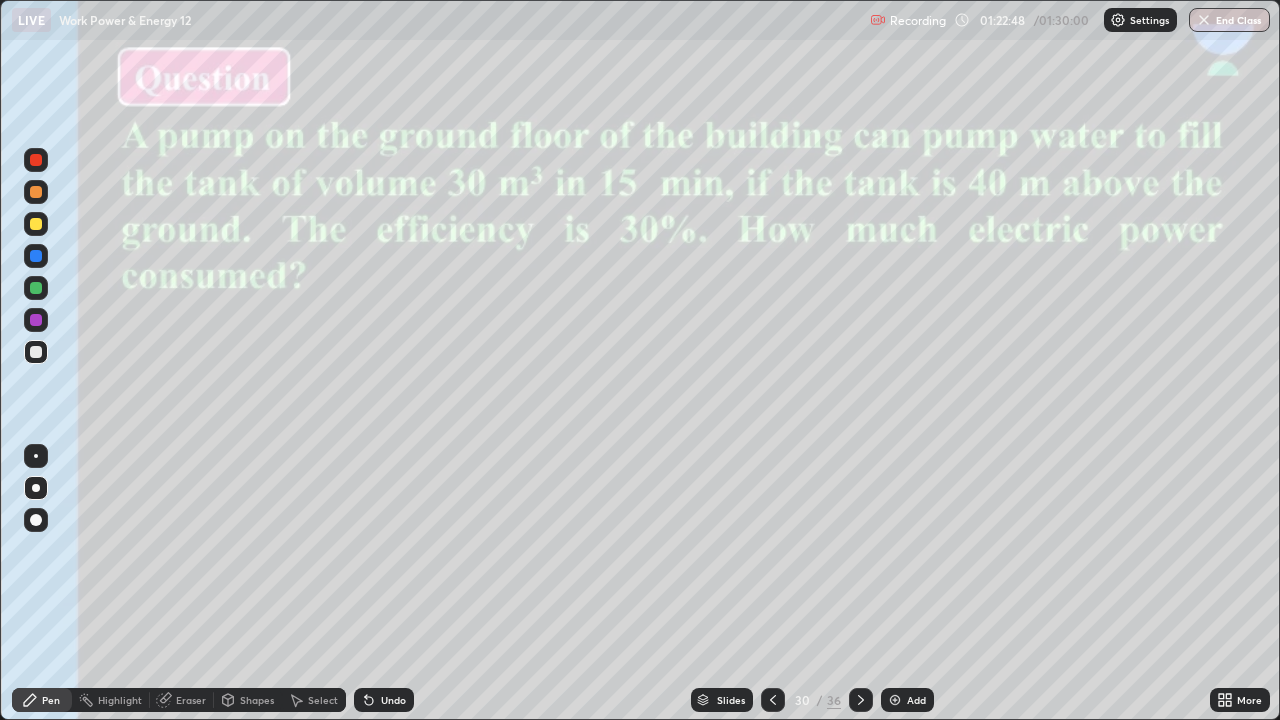 click on "Slides" at bounding box center (722, 700) 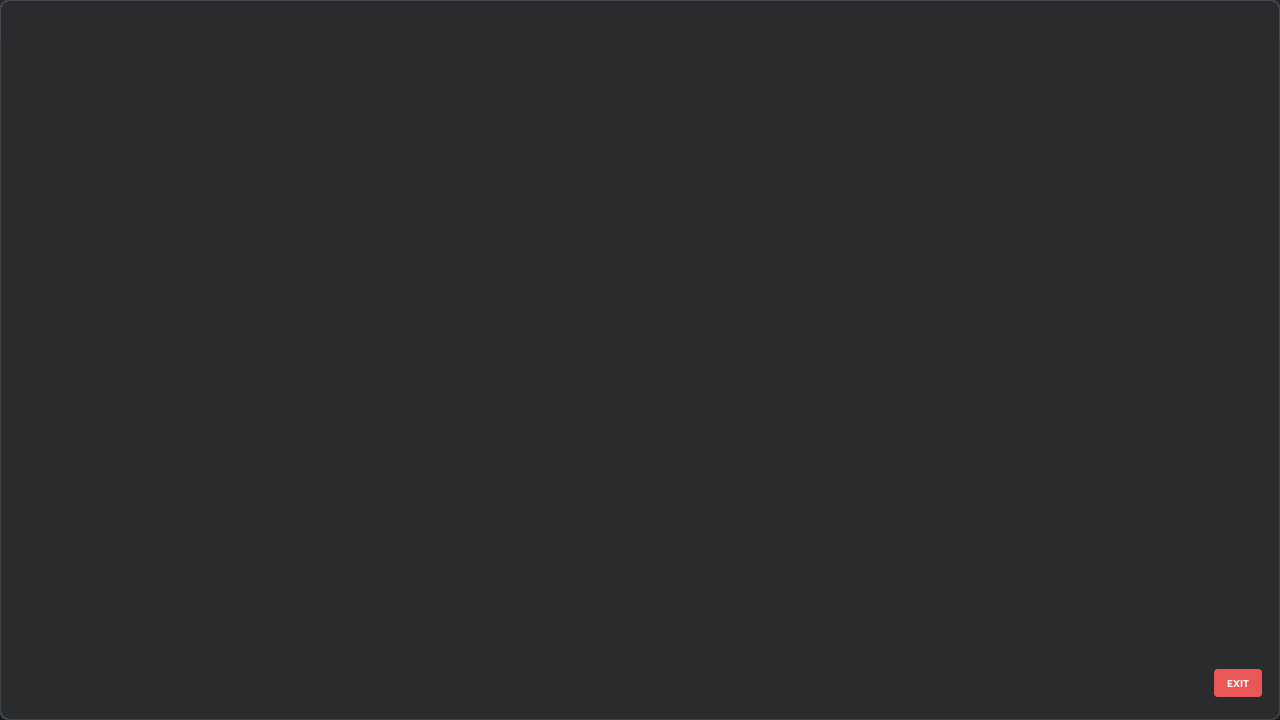 scroll, scrollTop: 1528, scrollLeft: 0, axis: vertical 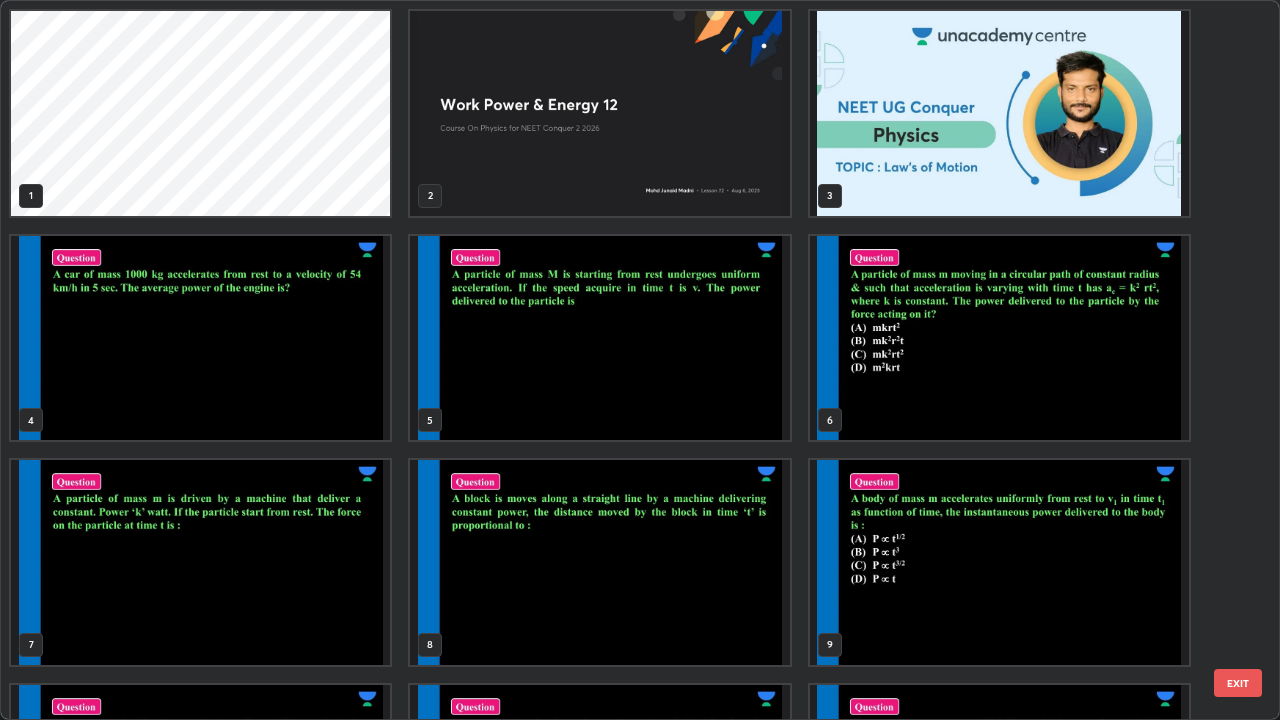 click at bounding box center (599, 562) 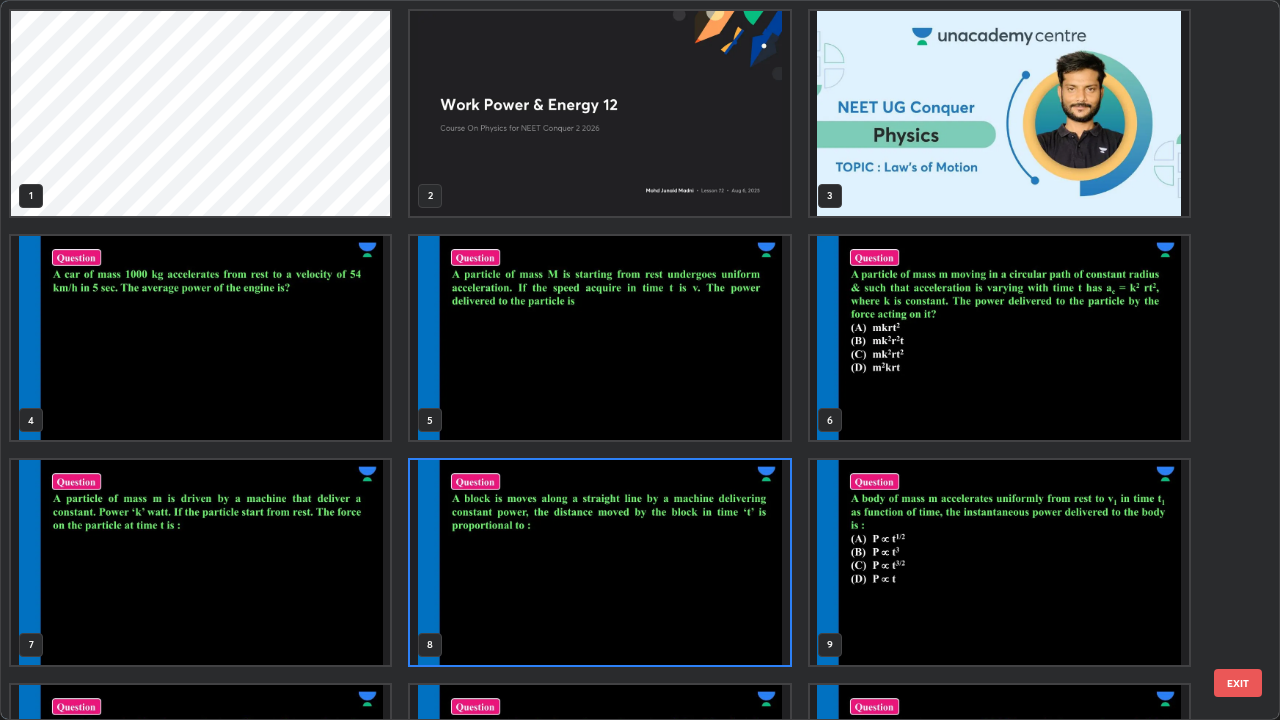 click at bounding box center (599, 562) 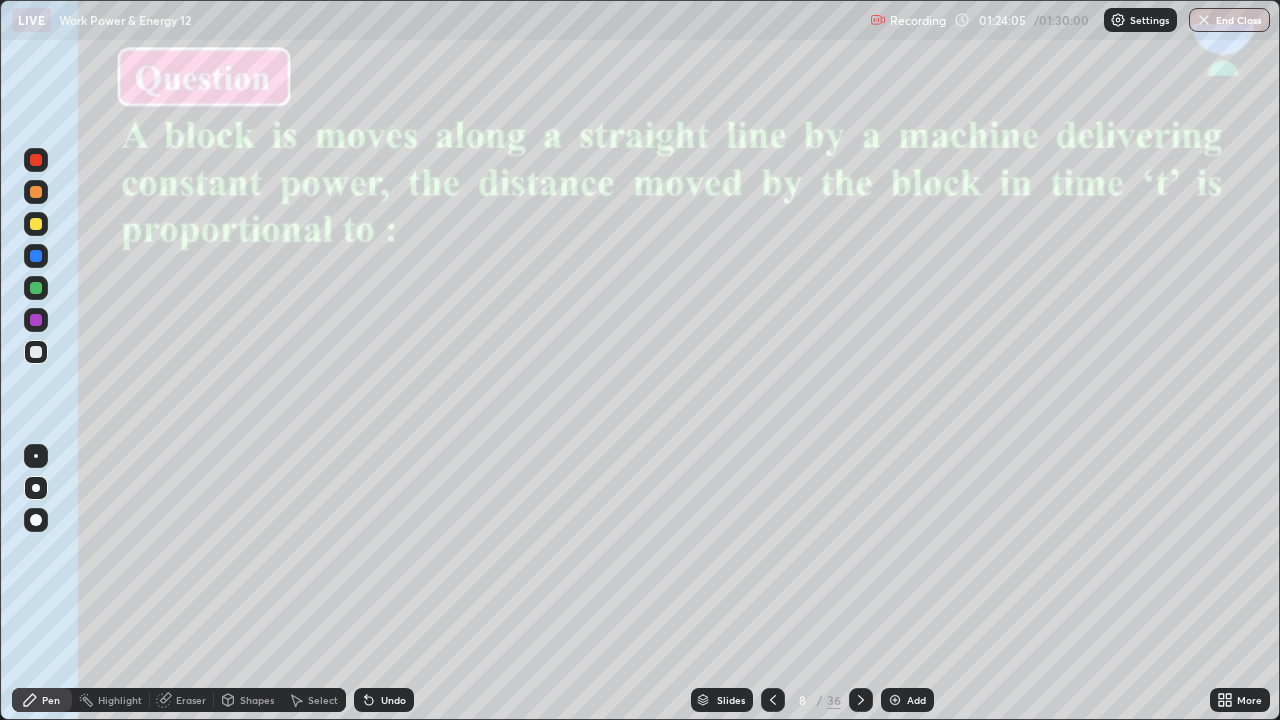 click at bounding box center (599, 562) 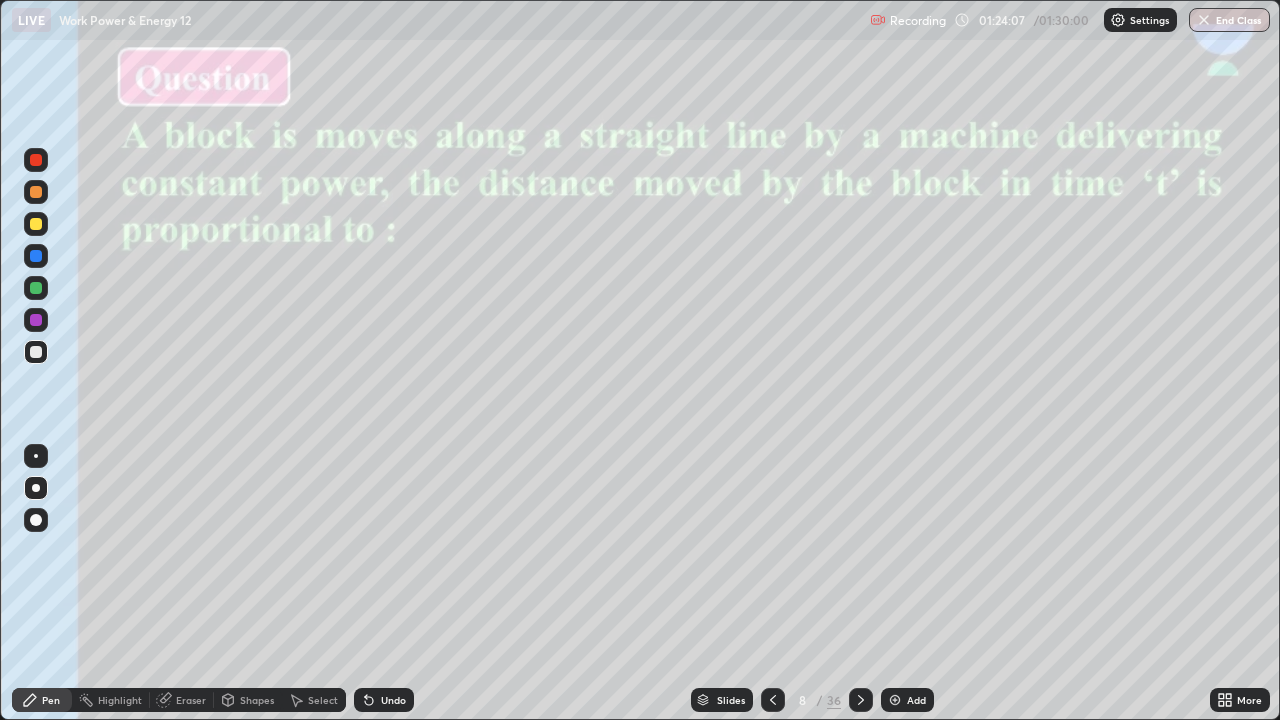 click on "End Class" at bounding box center [1229, 20] 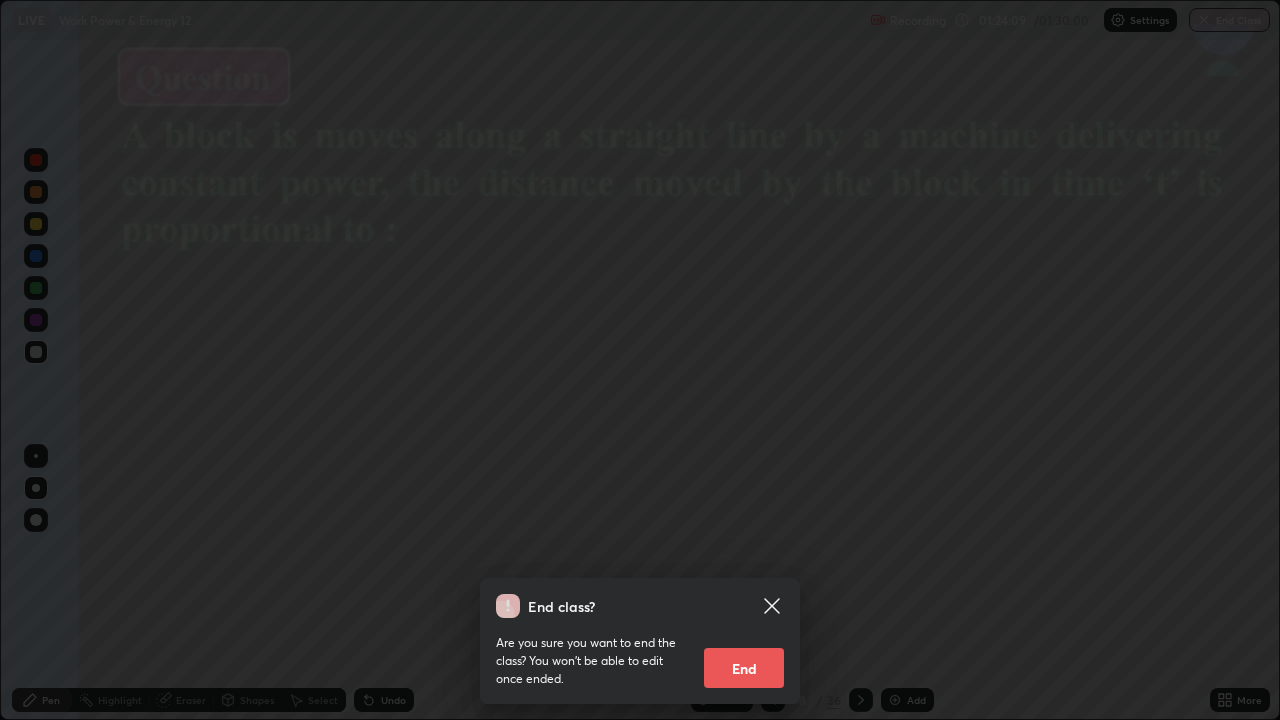 click on "End" at bounding box center [744, 668] 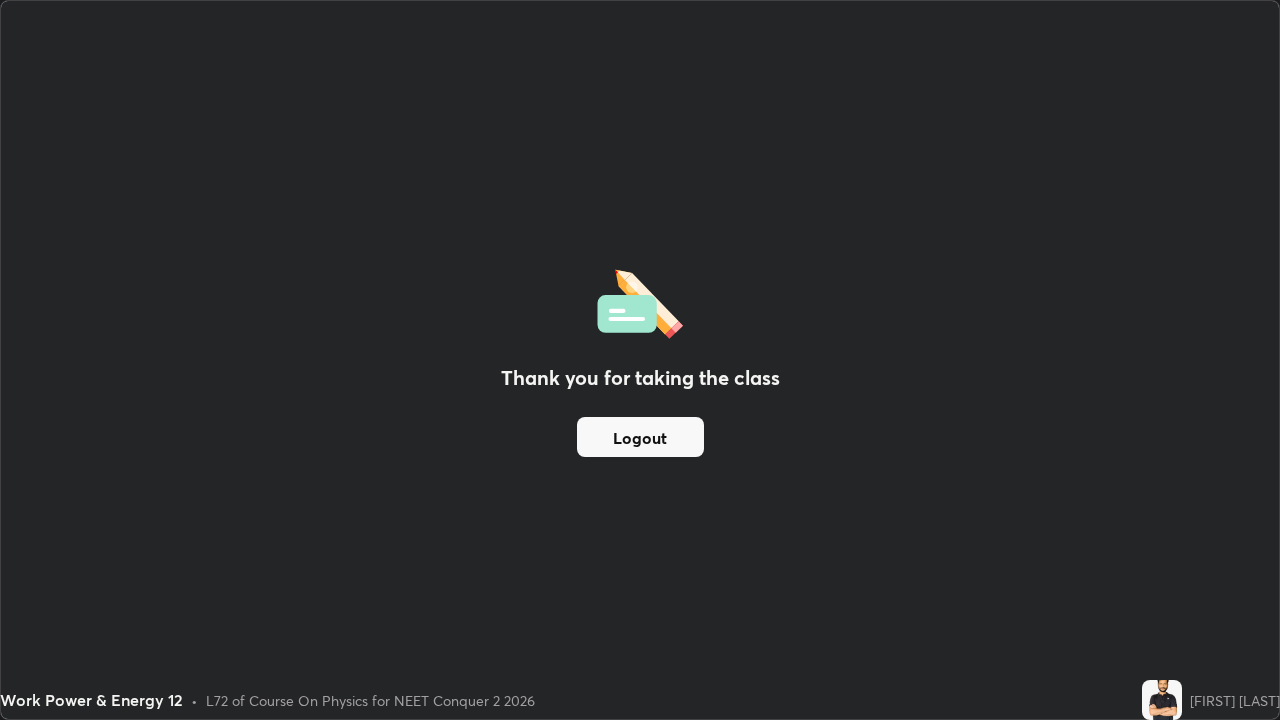 click on "Logout" at bounding box center [640, 437] 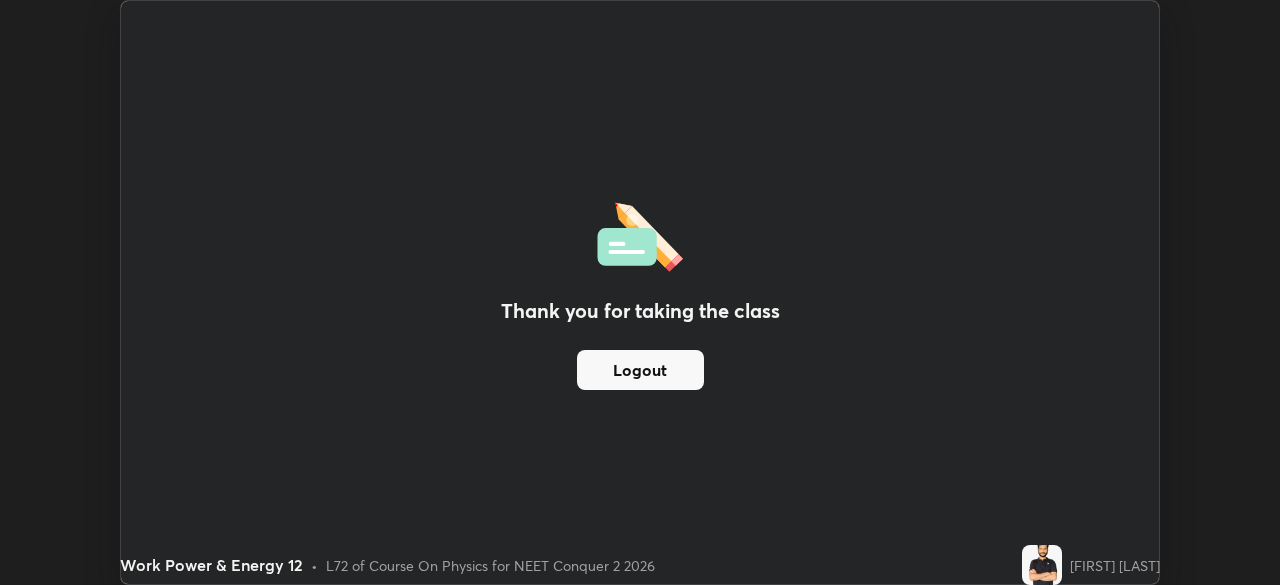 scroll, scrollTop: 585, scrollLeft: 1280, axis: both 